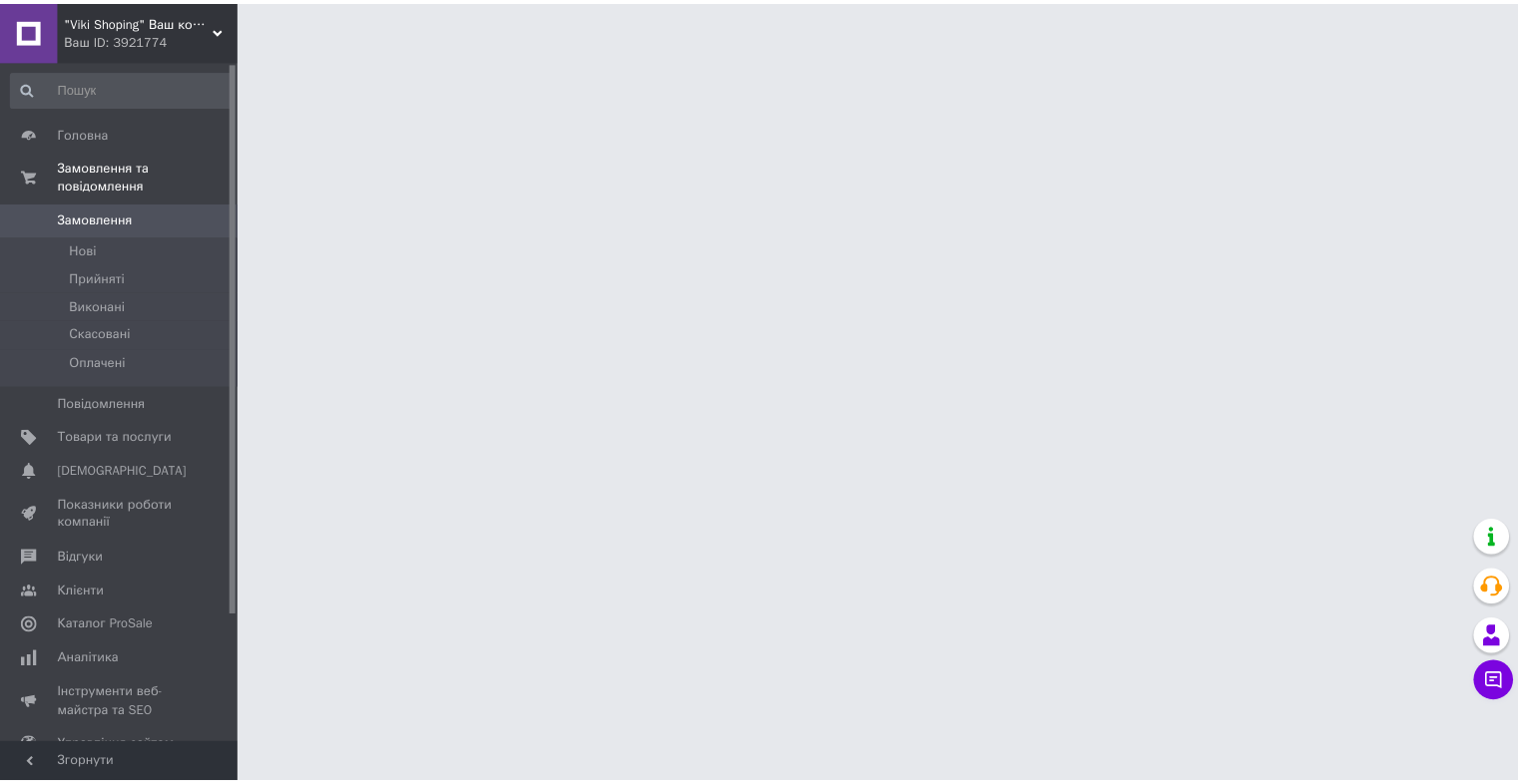 scroll, scrollTop: 0, scrollLeft: 0, axis: both 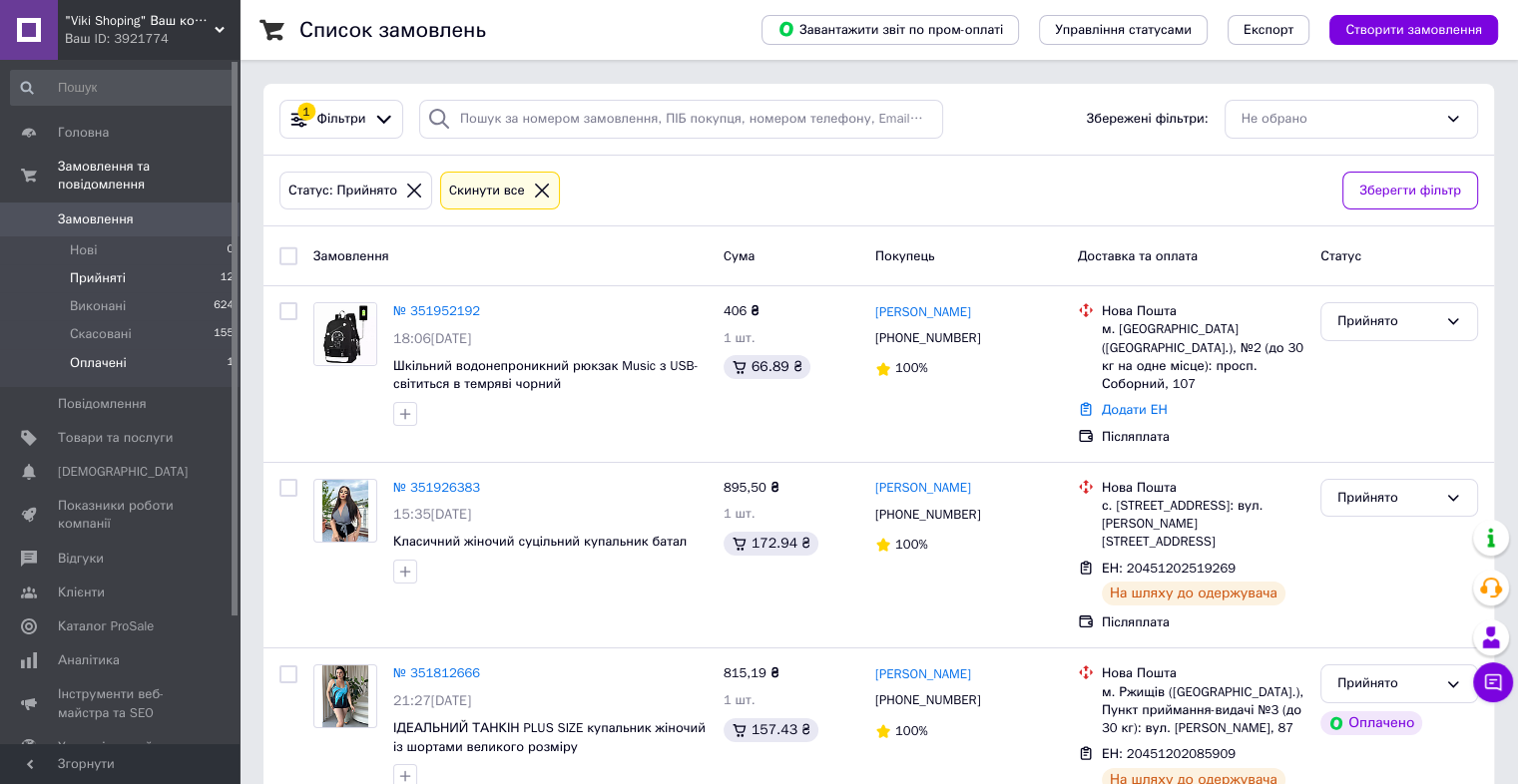 click on "Оплачені" at bounding box center [98, 363] 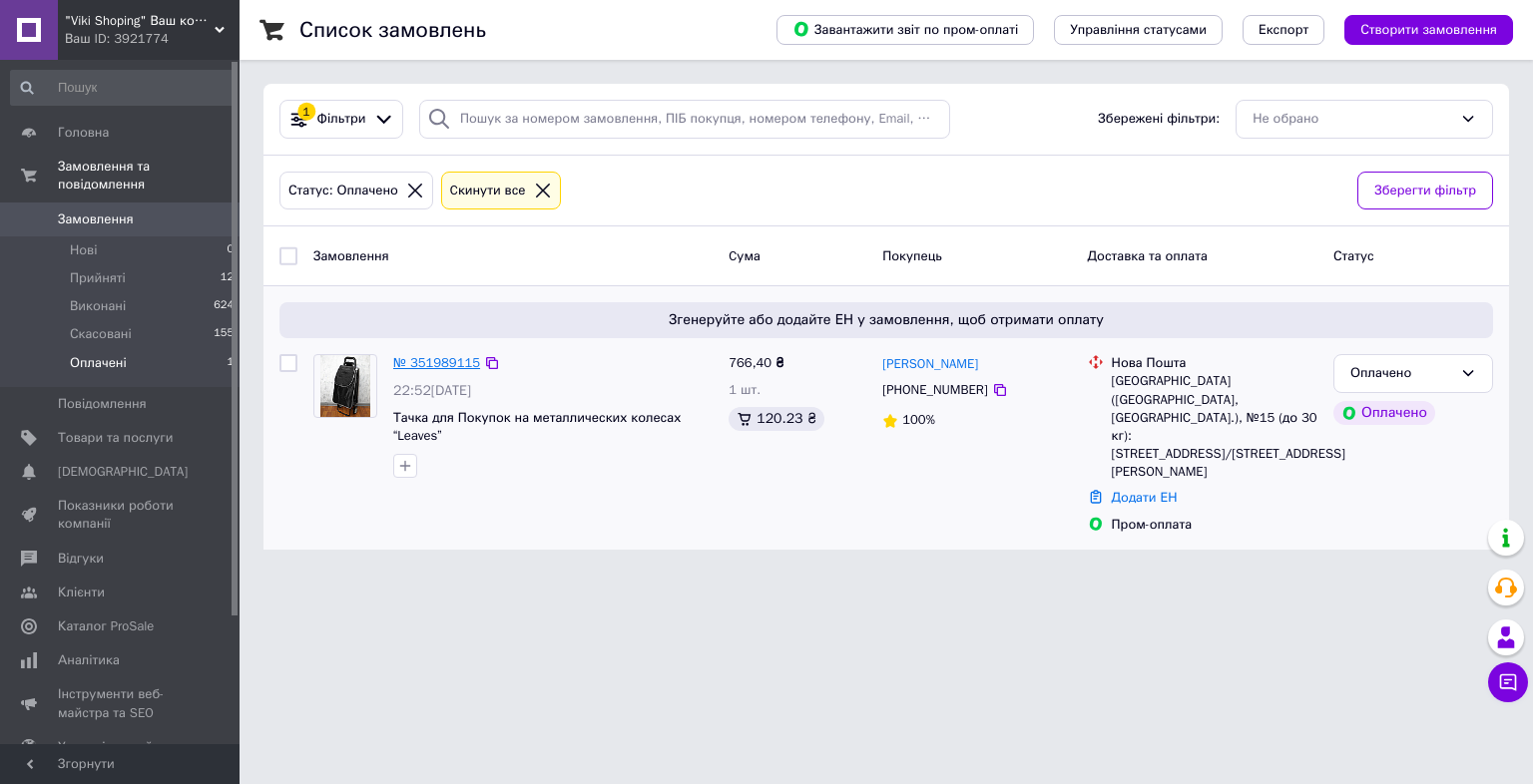 click on "№ 351989115" at bounding box center [436, 362] 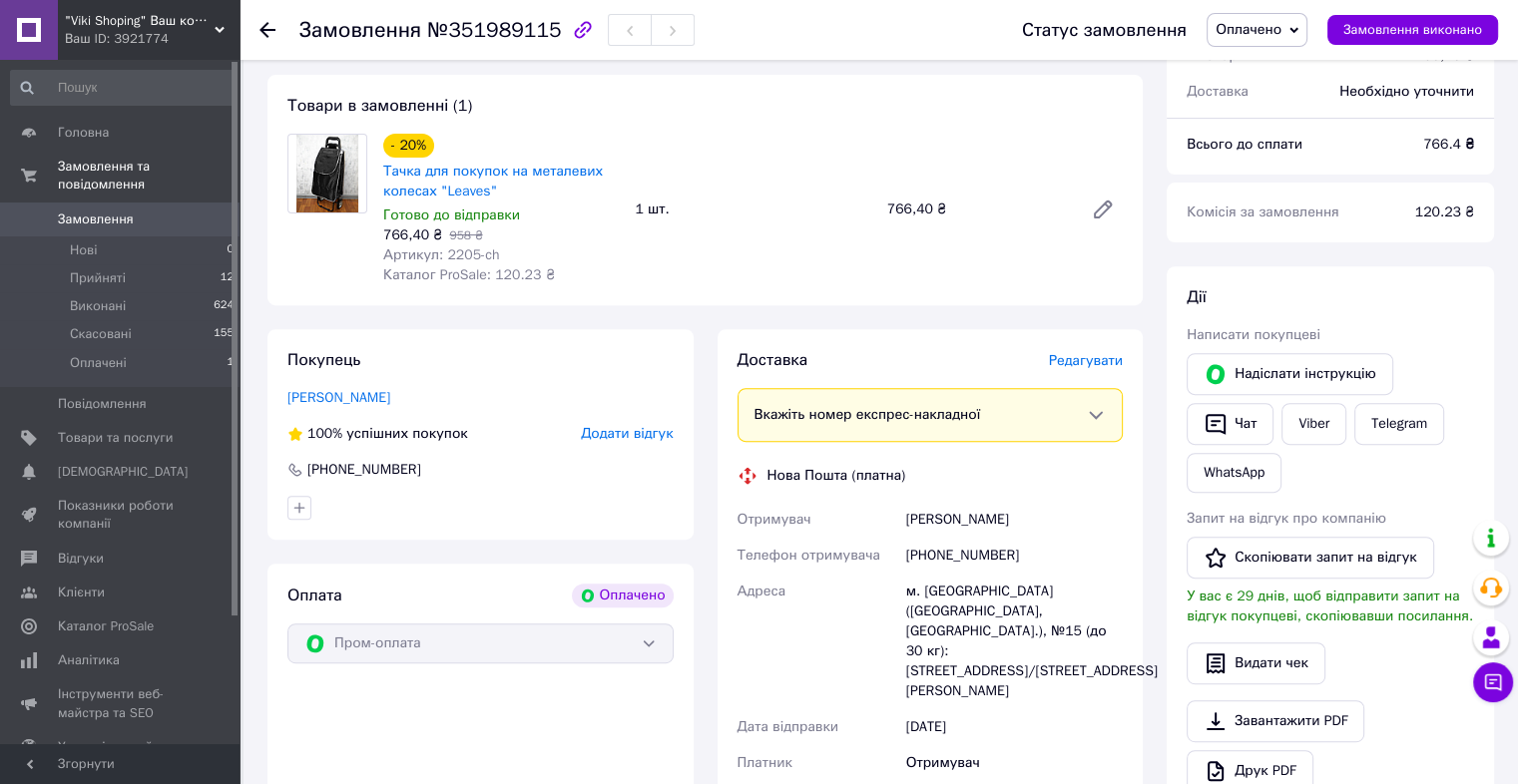 scroll, scrollTop: 698, scrollLeft: 0, axis: vertical 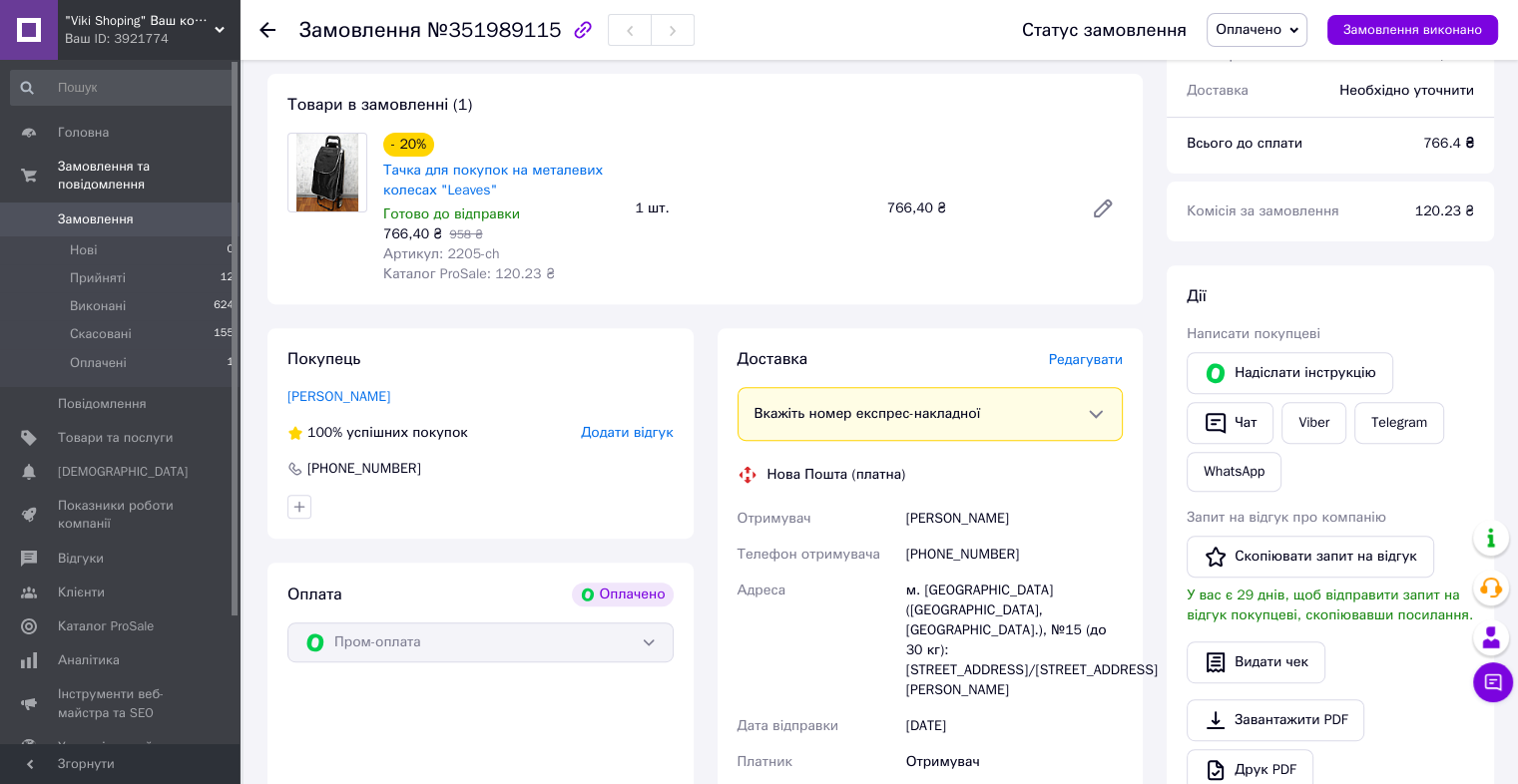 click 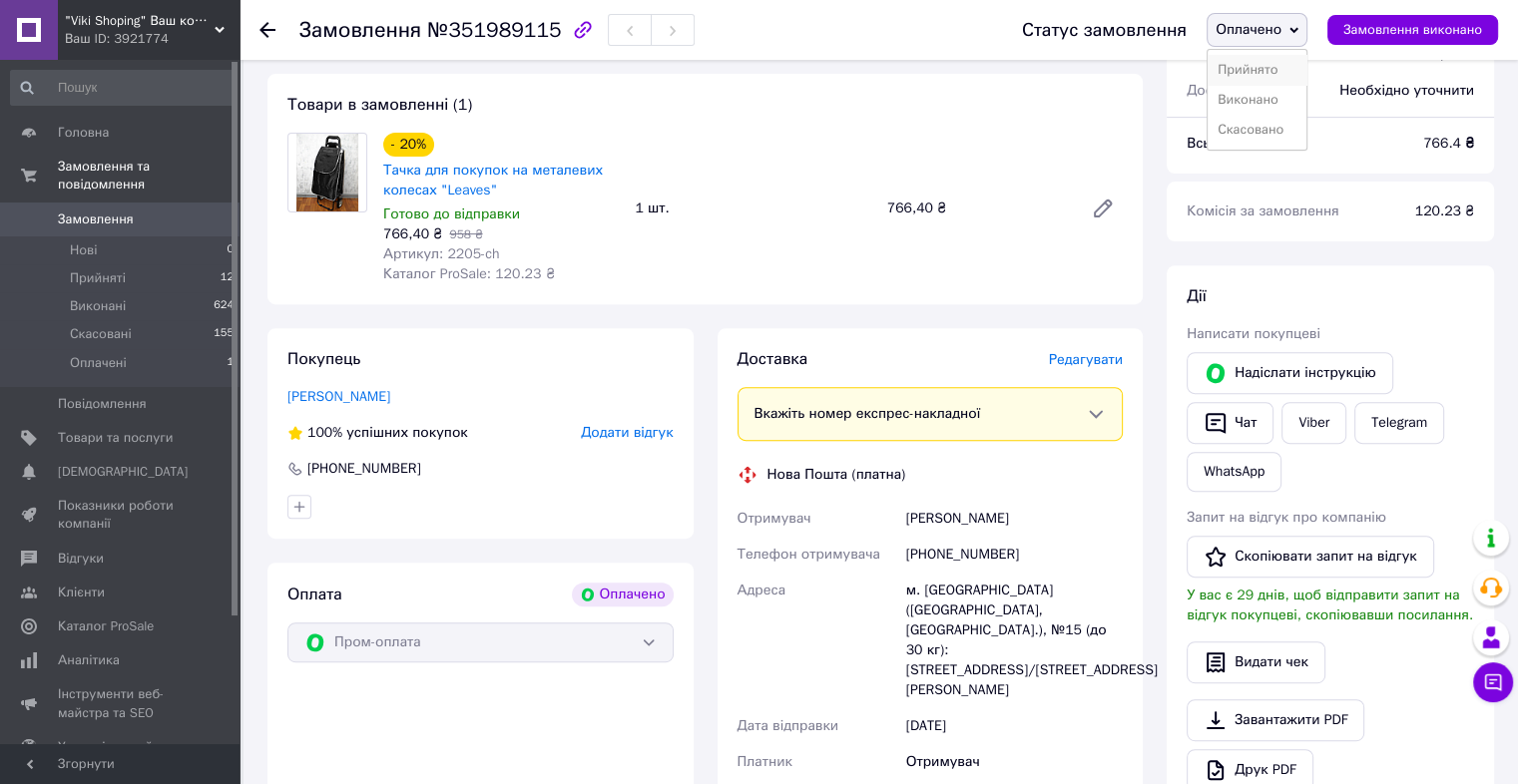 click on "Прийнято" at bounding box center [1257, 70] 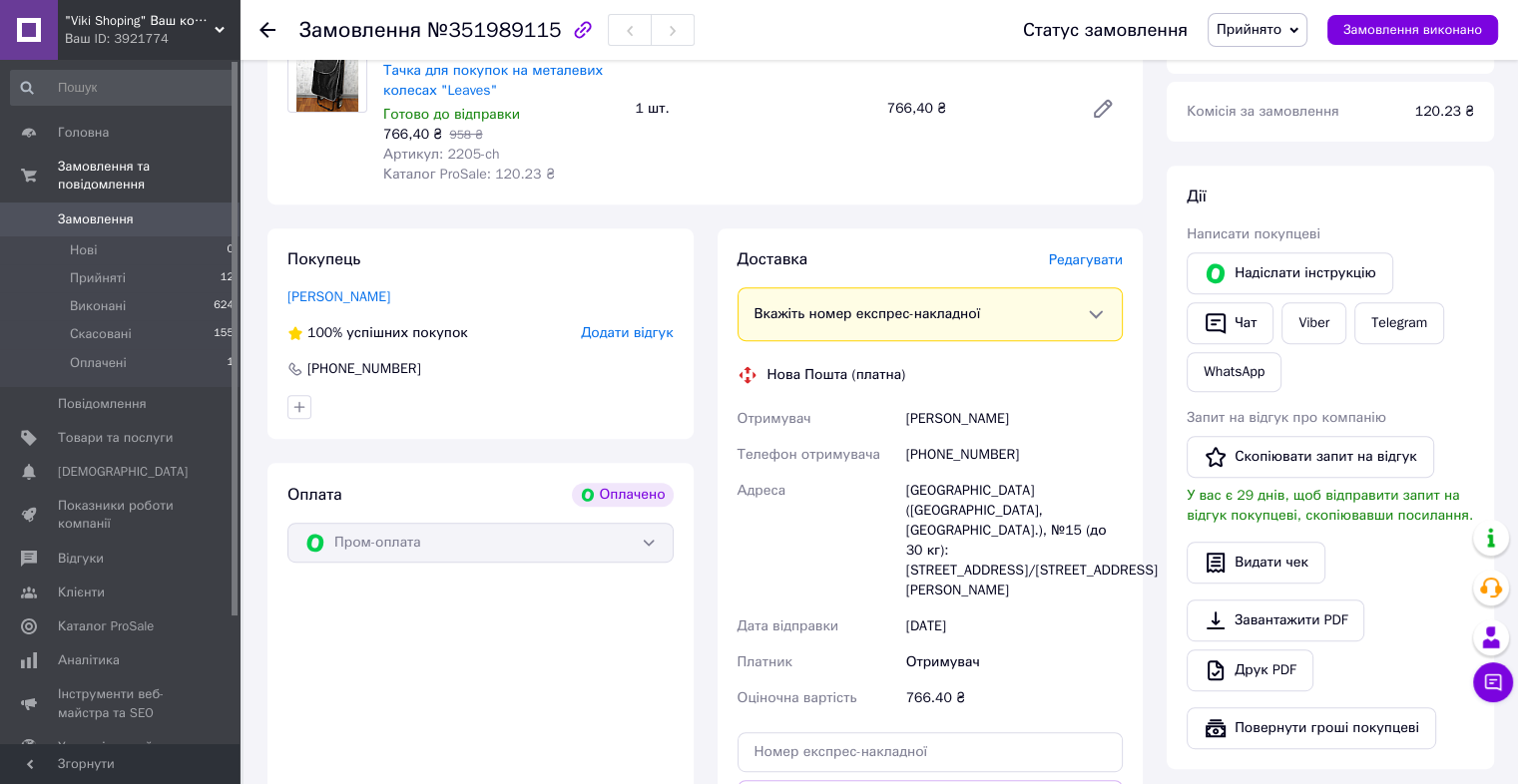 scroll, scrollTop: 898, scrollLeft: 0, axis: vertical 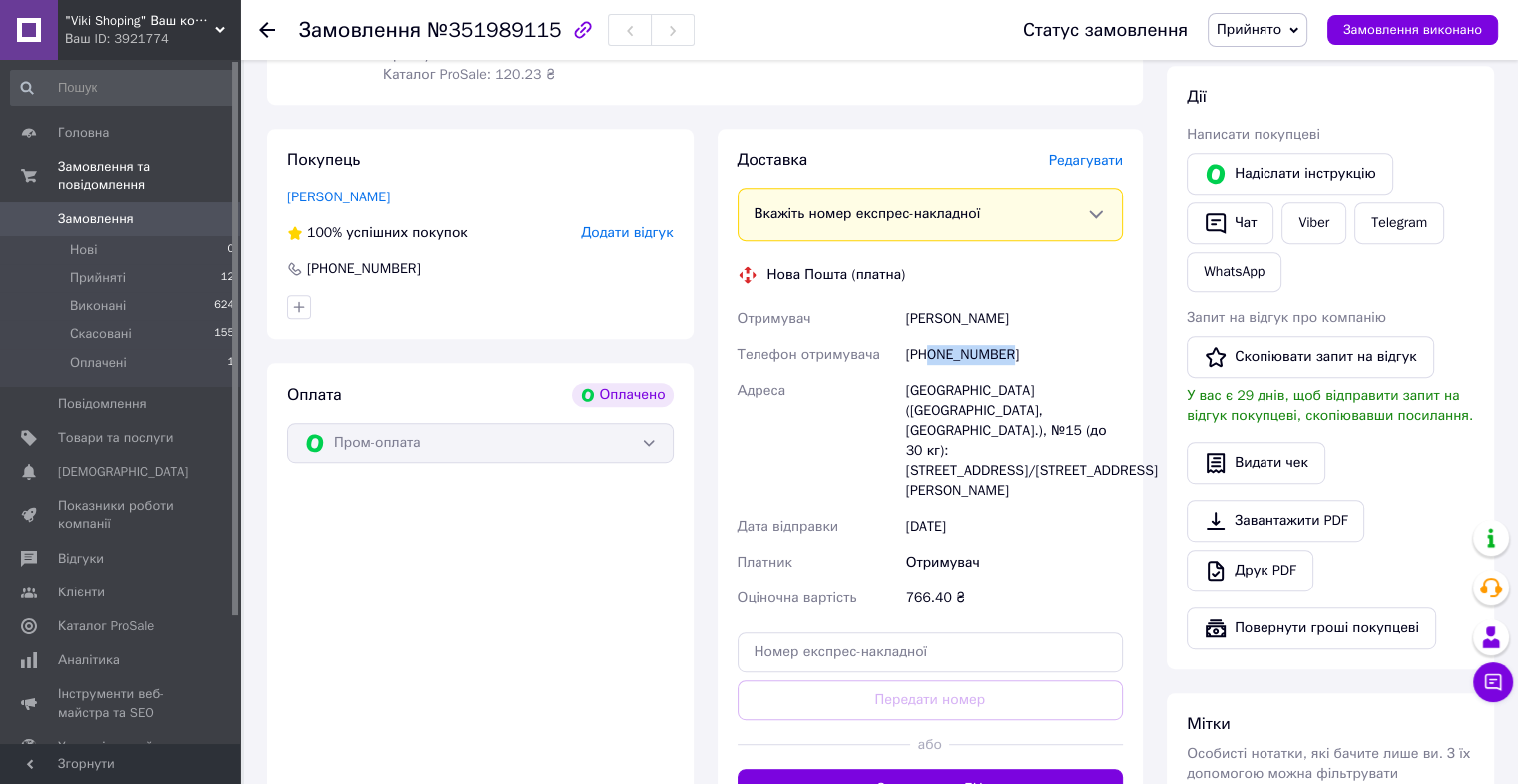 drag, startPoint x: 931, startPoint y: 358, endPoint x: 1014, endPoint y: 360, distance: 83.02409 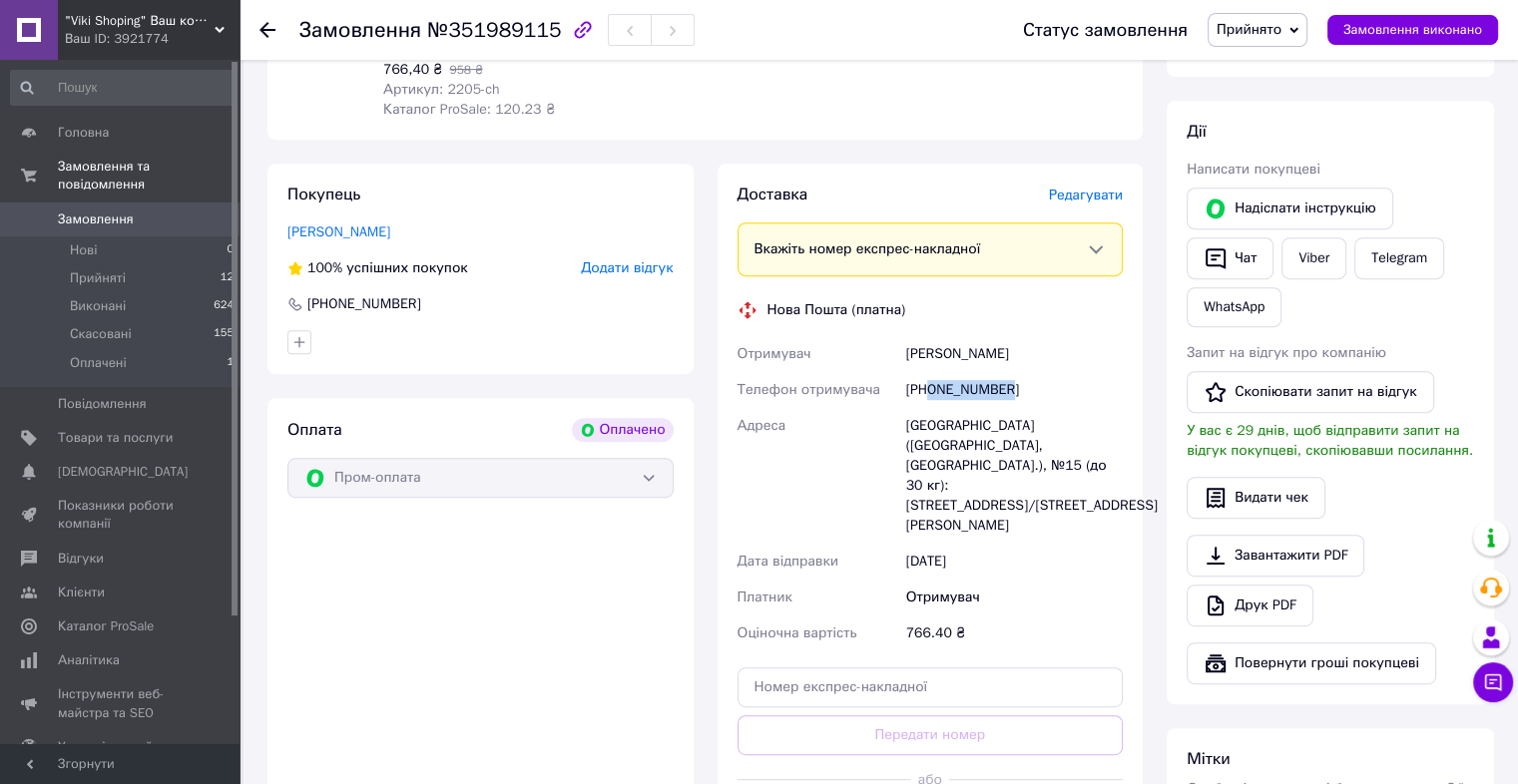 scroll, scrollTop: 898, scrollLeft: 0, axis: vertical 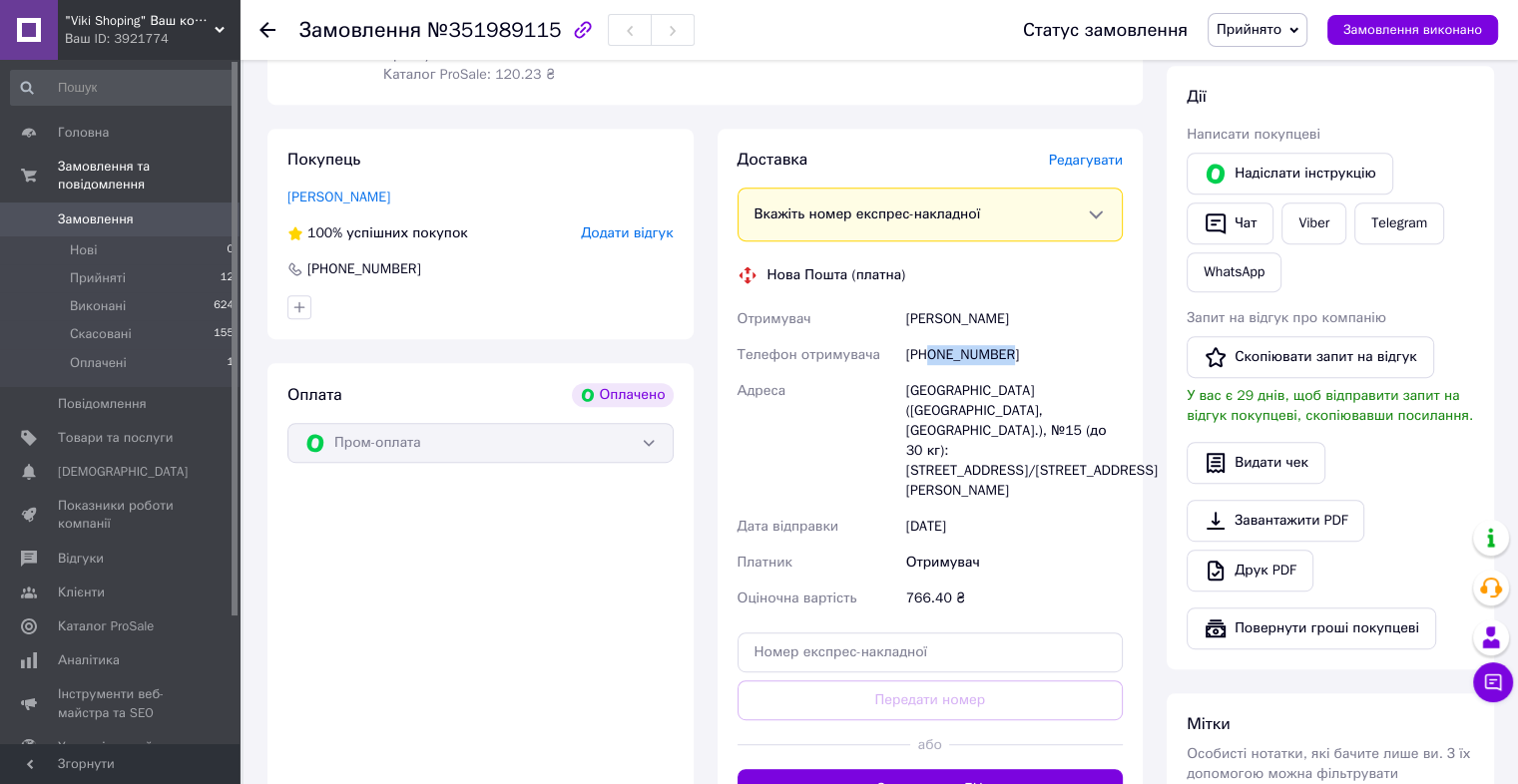 drag, startPoint x: 900, startPoint y: 319, endPoint x: 1029, endPoint y: 340, distance: 130.69813 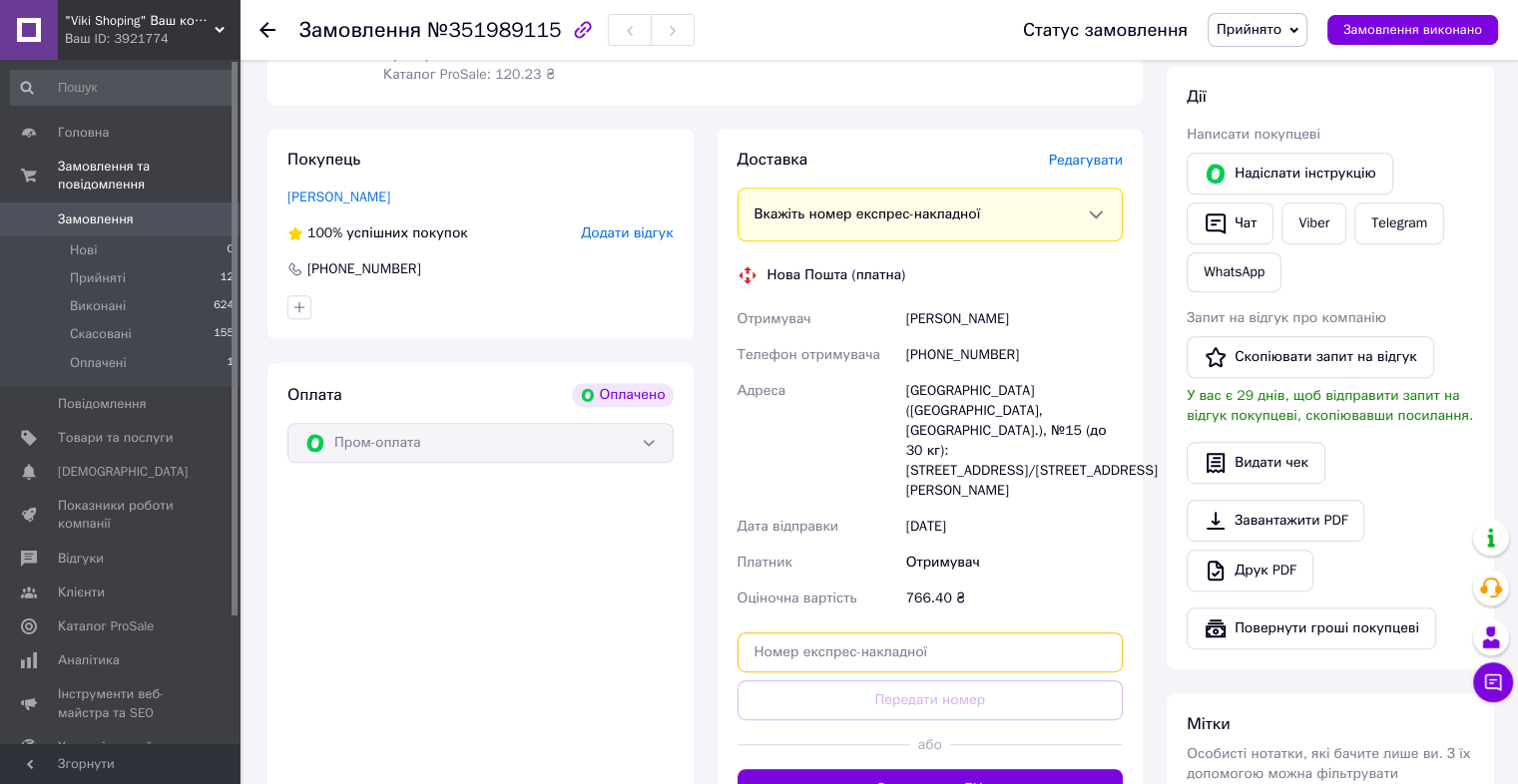 click at bounding box center (930, 652) 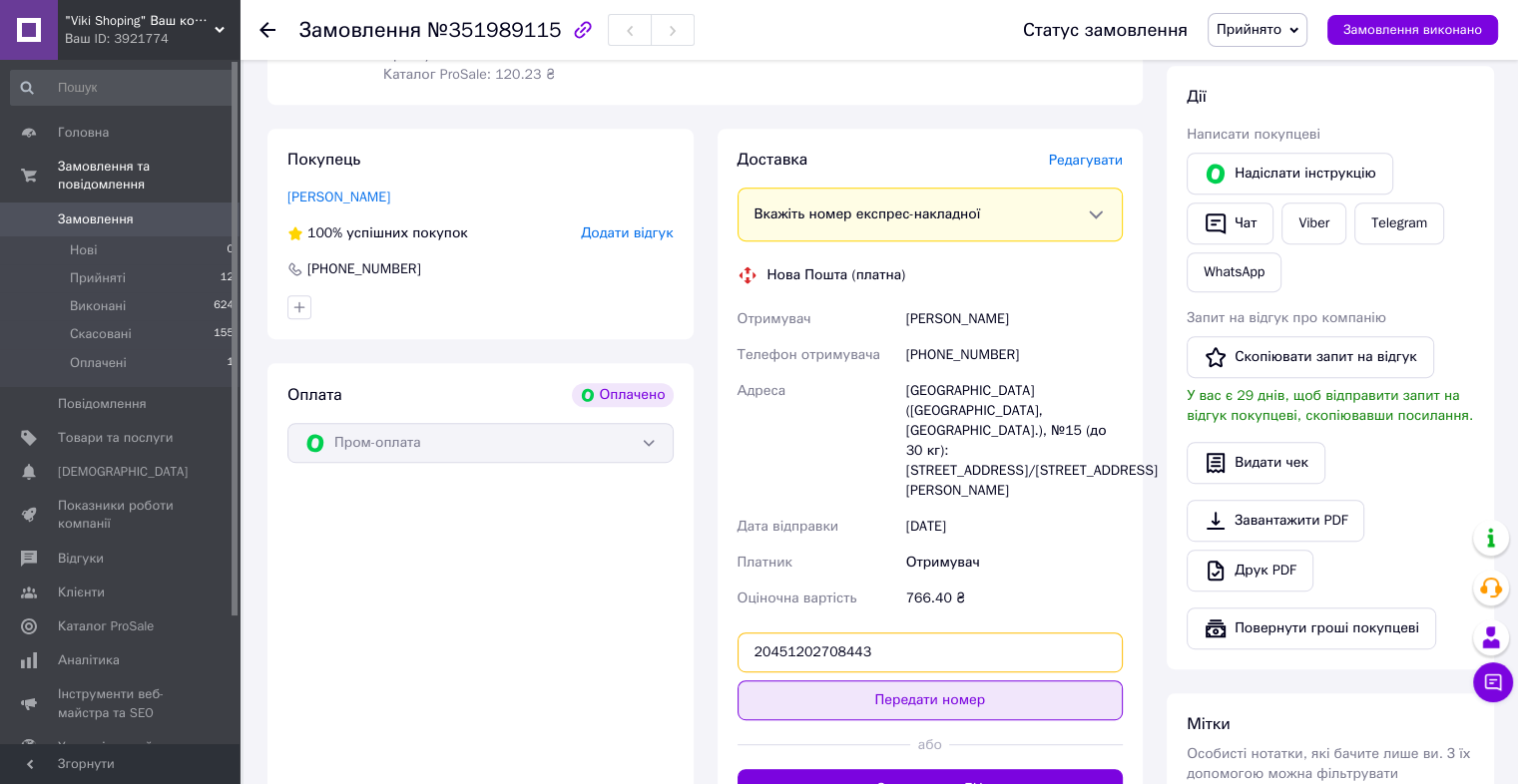 type on "20451202708443" 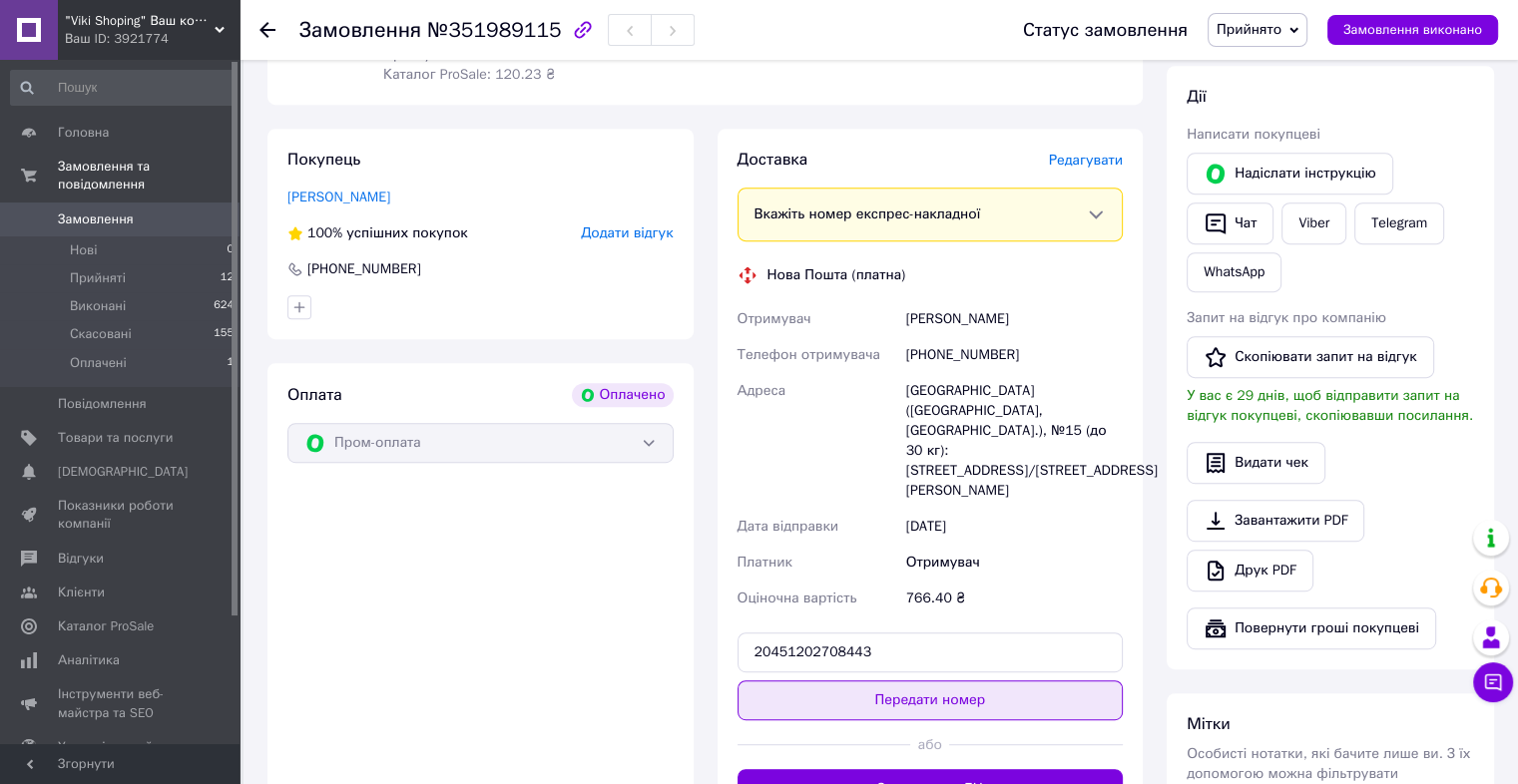 click on "Передати номер" at bounding box center [930, 700] 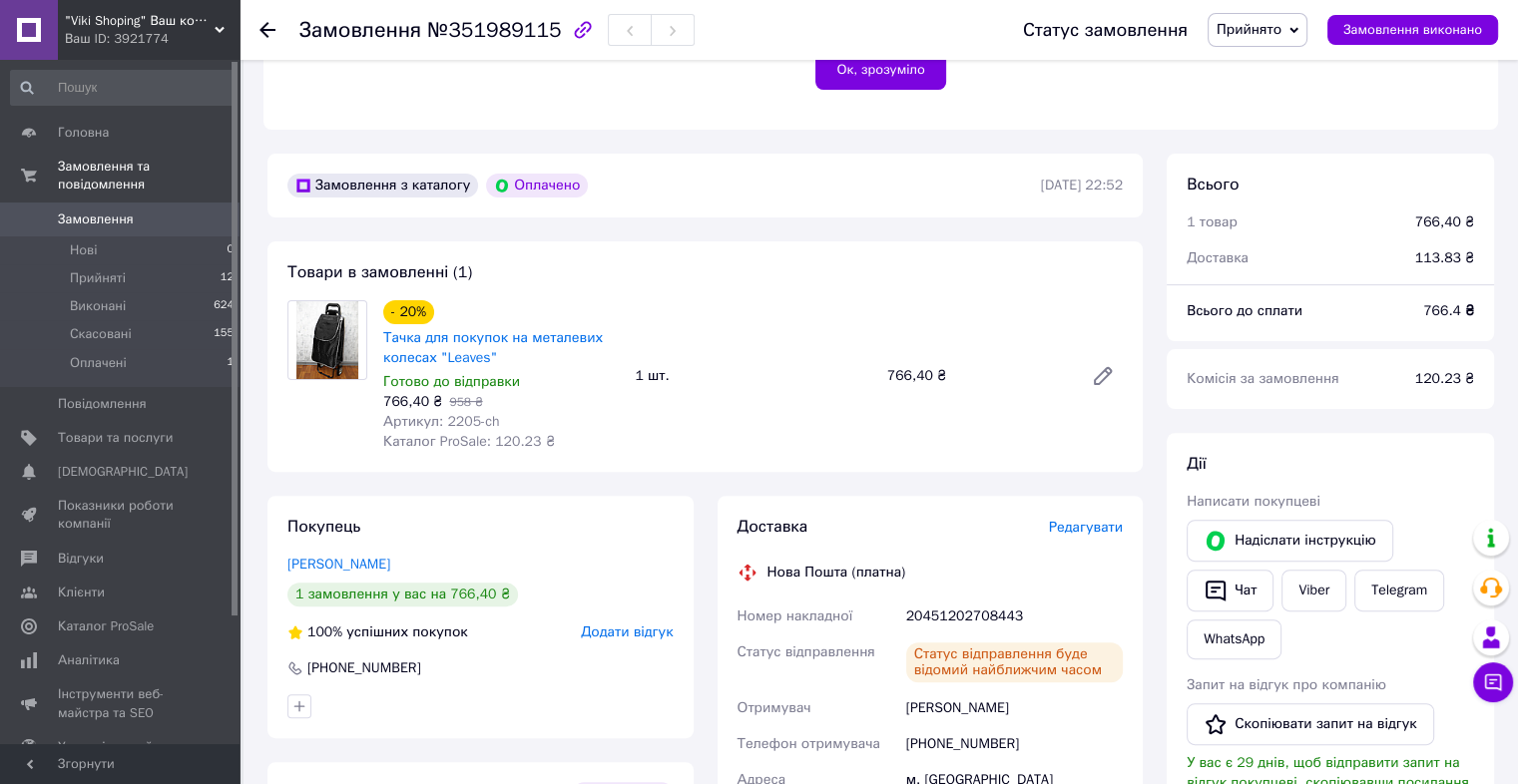 scroll, scrollTop: 499, scrollLeft: 0, axis: vertical 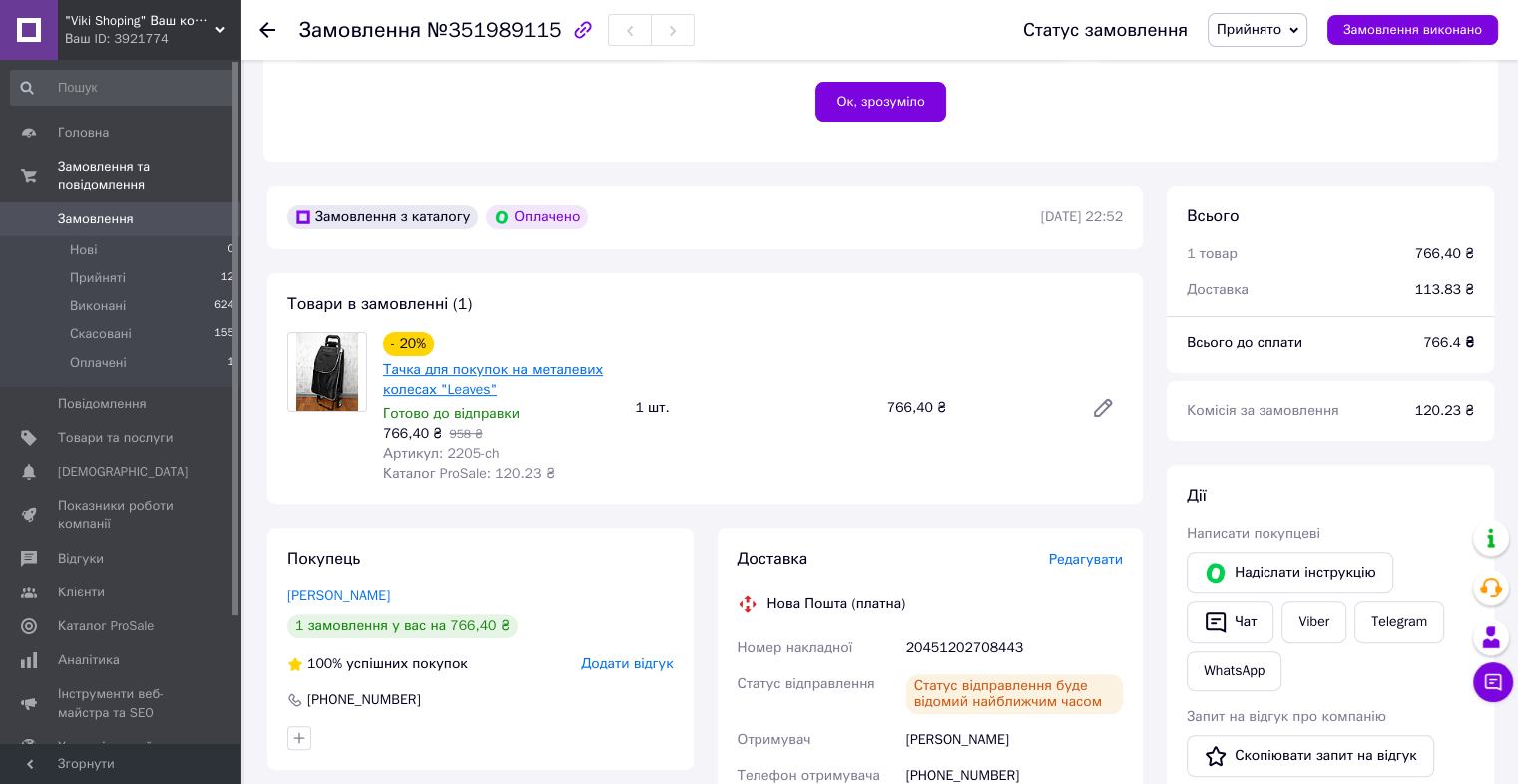 click on "Тачка для покупок на металевих колесах "Leaves"" at bounding box center (493, 379) 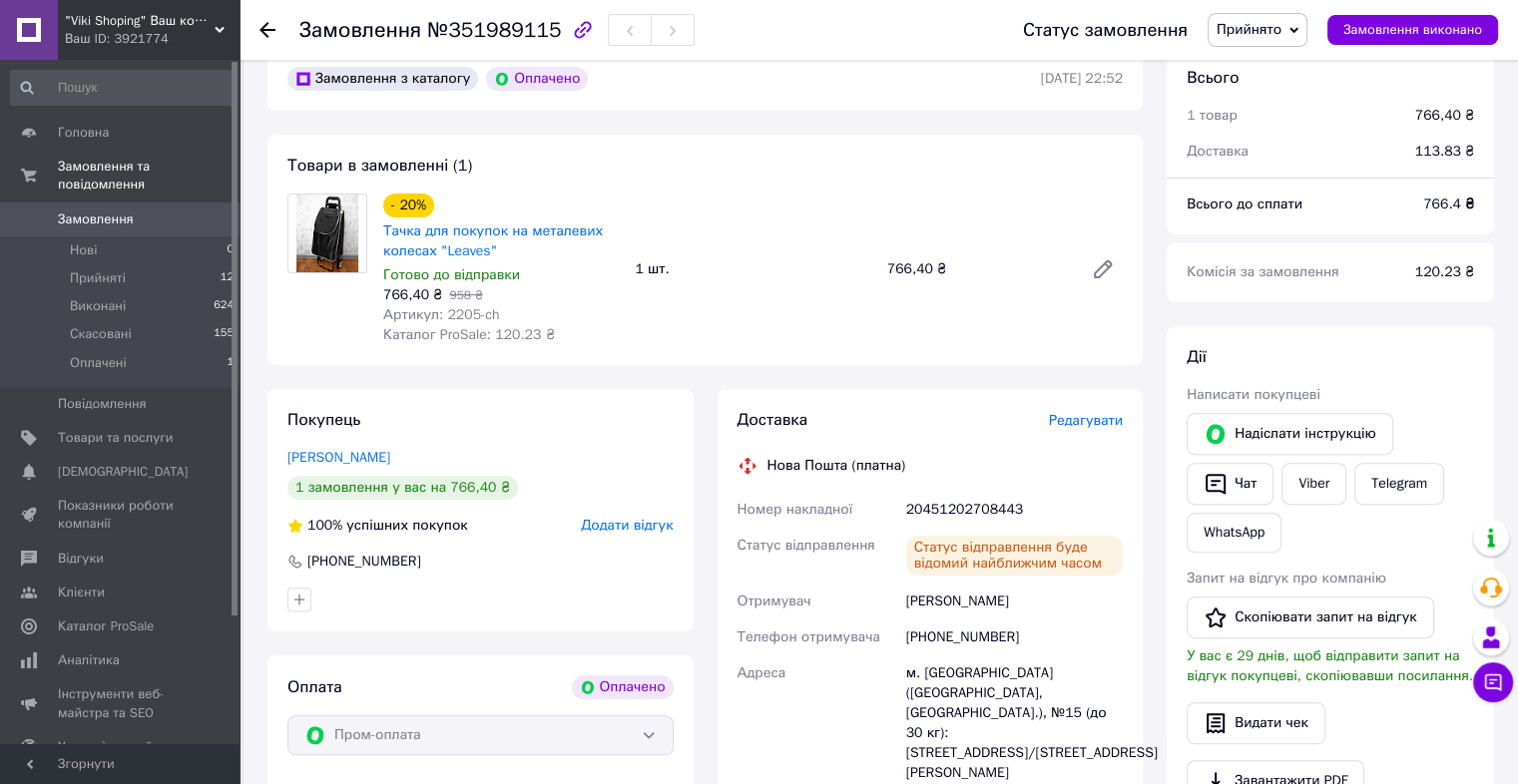 scroll, scrollTop: 698, scrollLeft: 0, axis: vertical 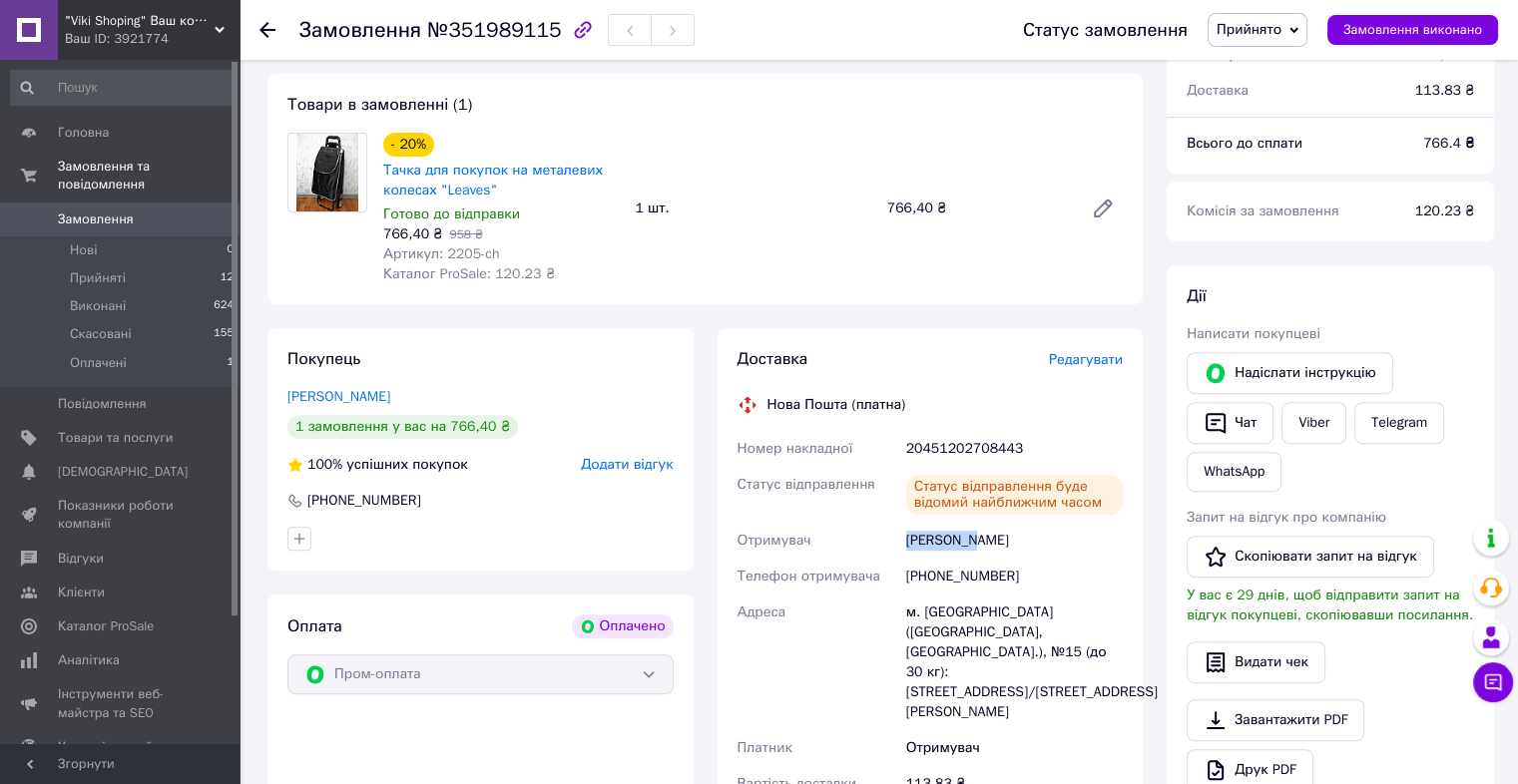 drag, startPoint x: 891, startPoint y: 544, endPoint x: 975, endPoint y: 550, distance: 84.21401 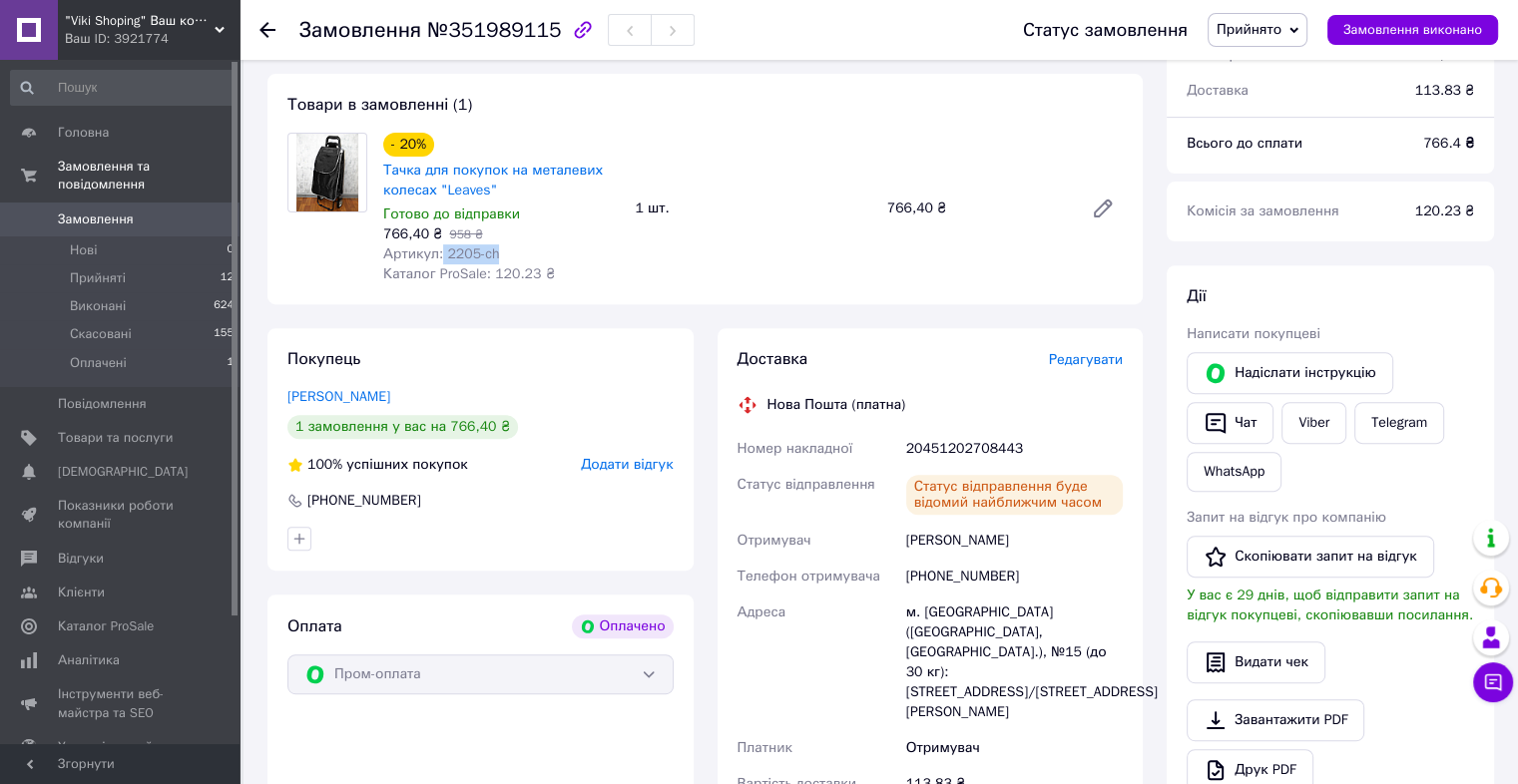 drag, startPoint x: 439, startPoint y: 257, endPoint x: 490, endPoint y: 255, distance: 51.0392 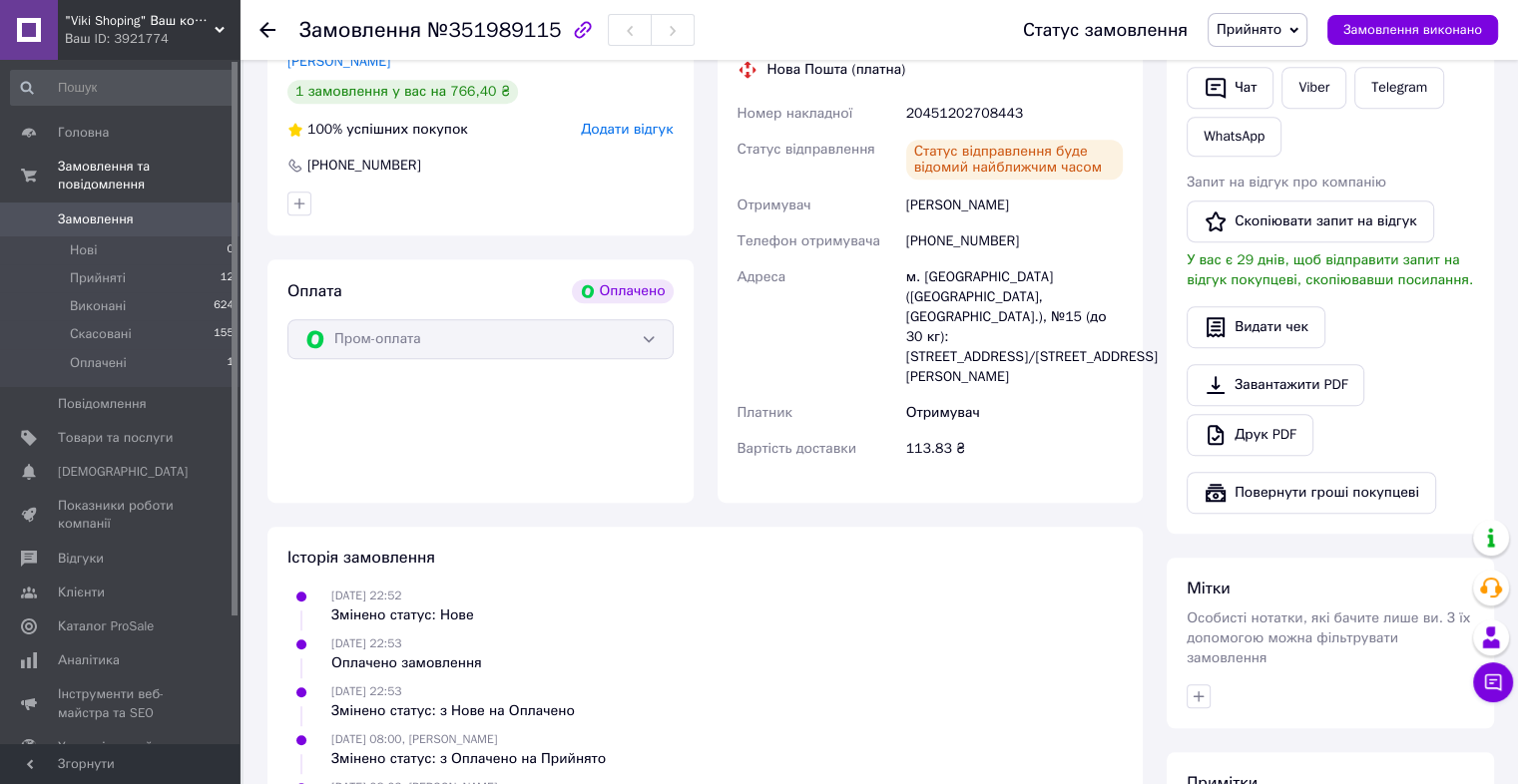 scroll, scrollTop: 970, scrollLeft: 0, axis: vertical 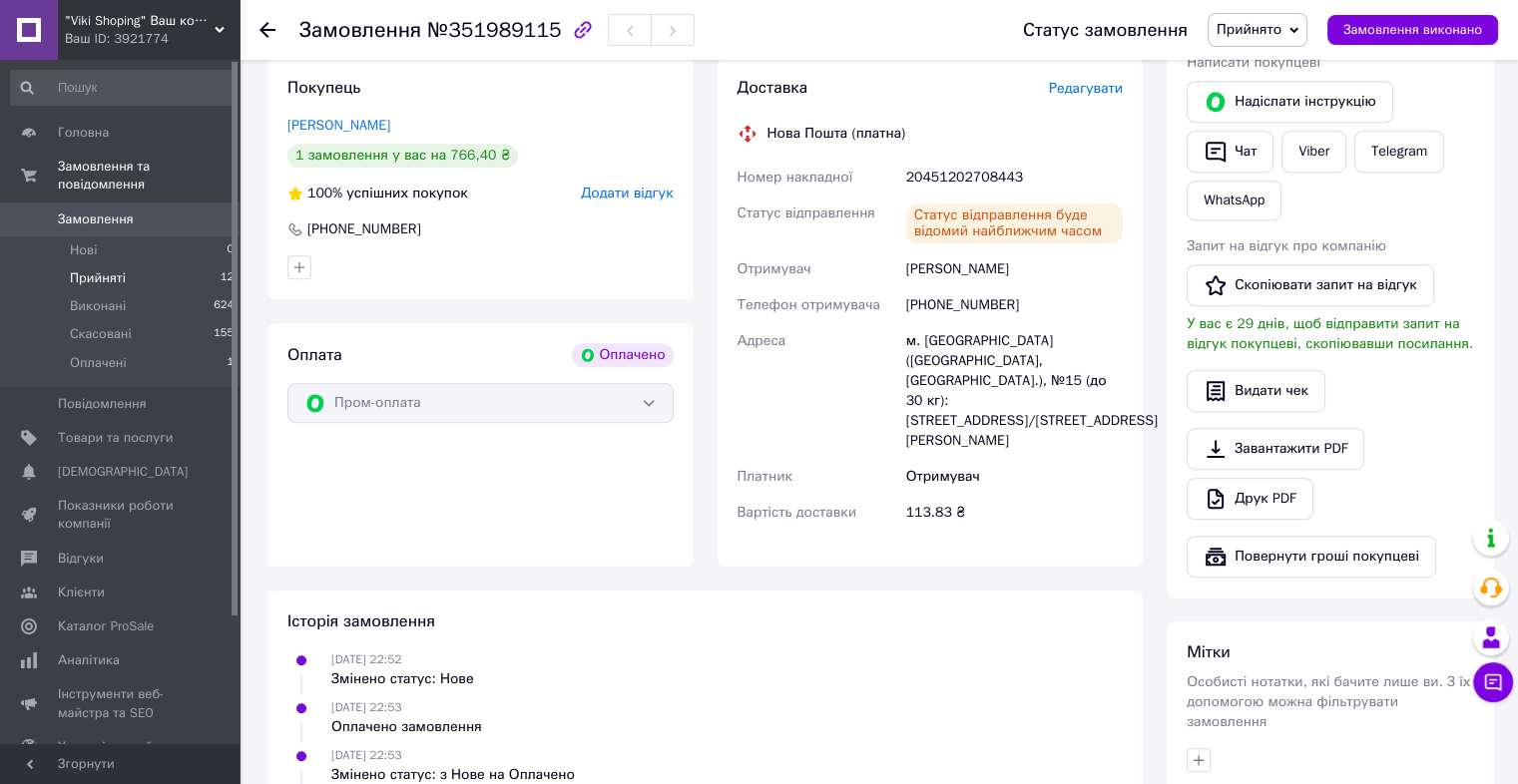 click on "Прийняті" at bounding box center [98, 278] 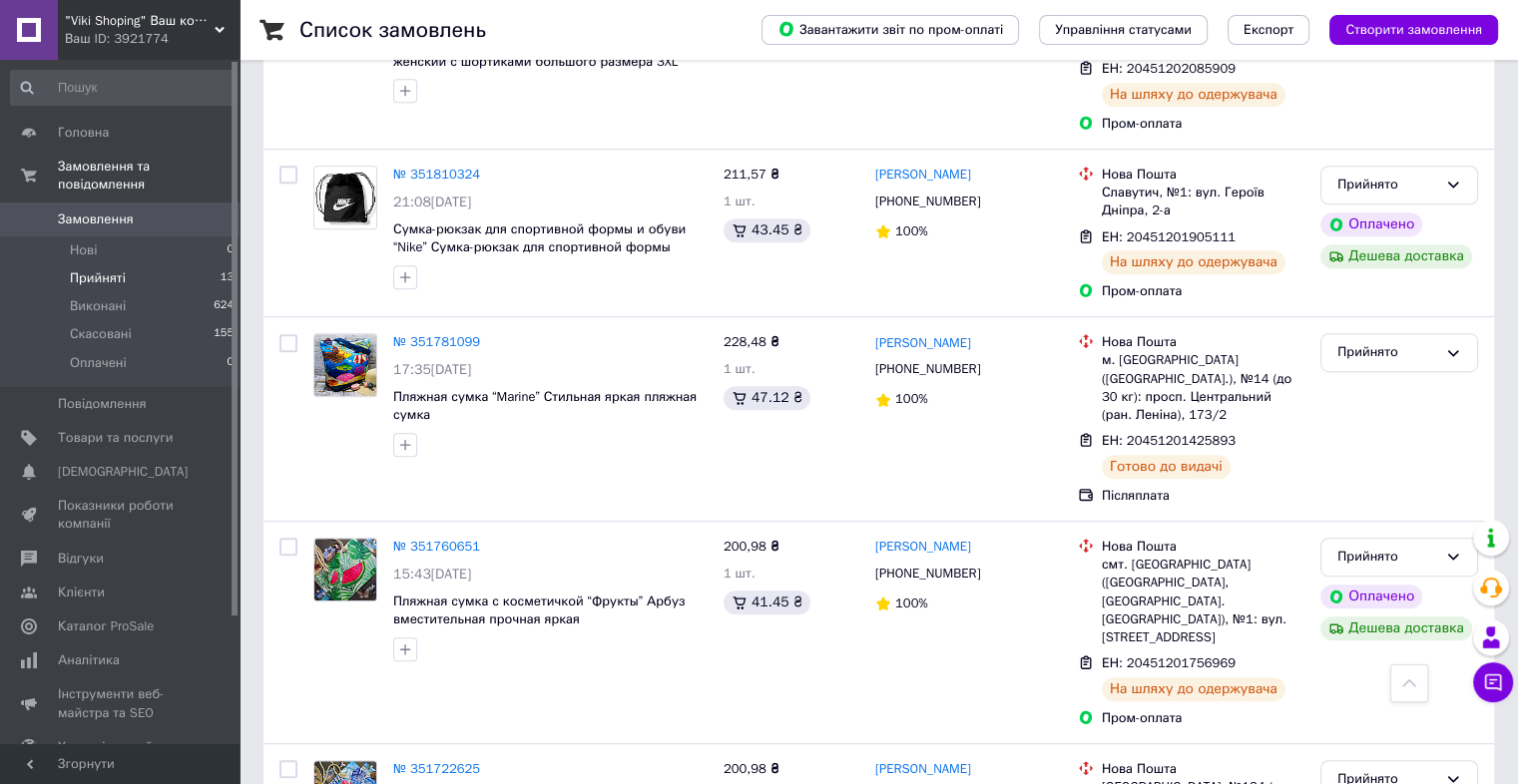 scroll, scrollTop: 795, scrollLeft: 0, axis: vertical 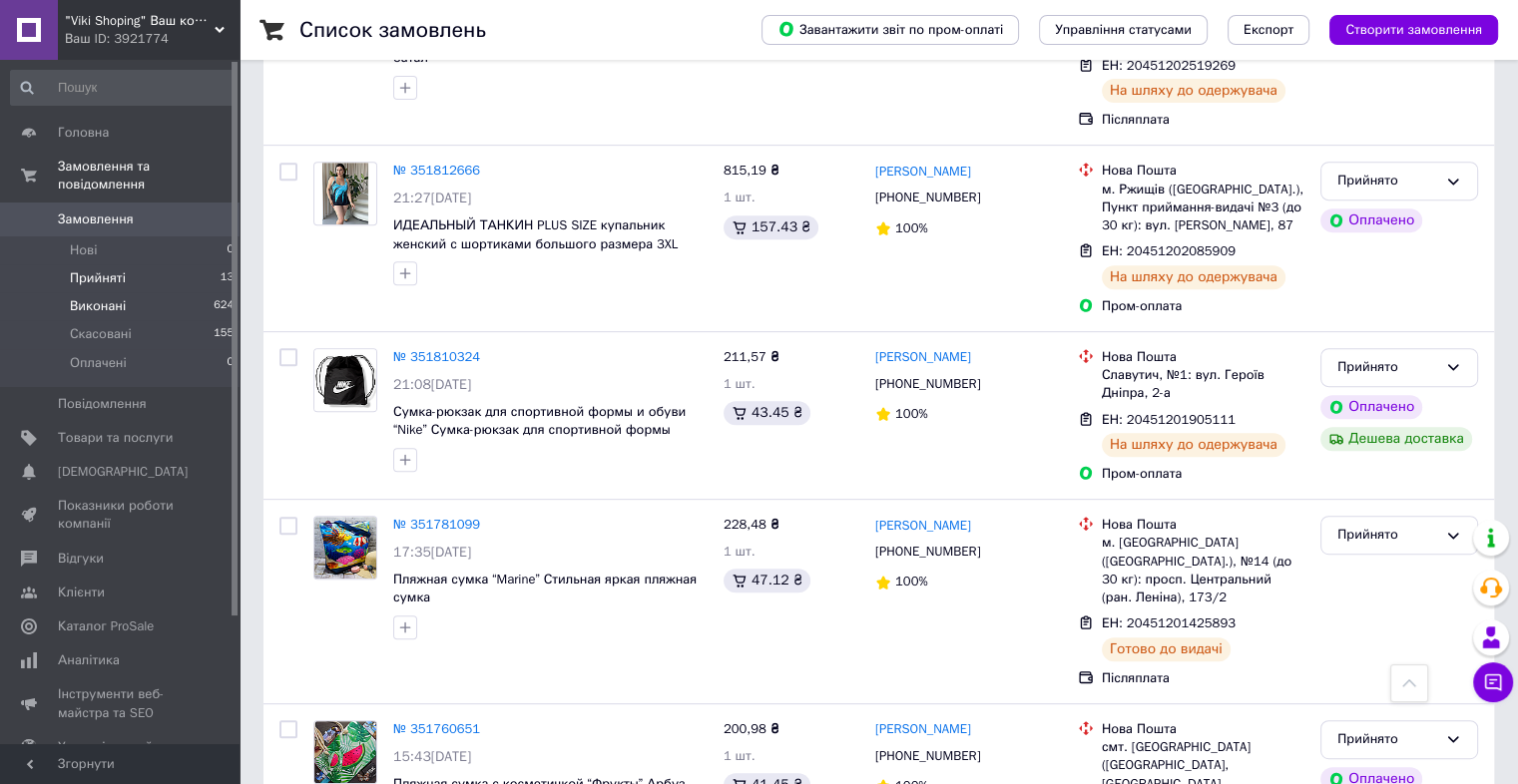 click on "Виконані" at bounding box center [98, 306] 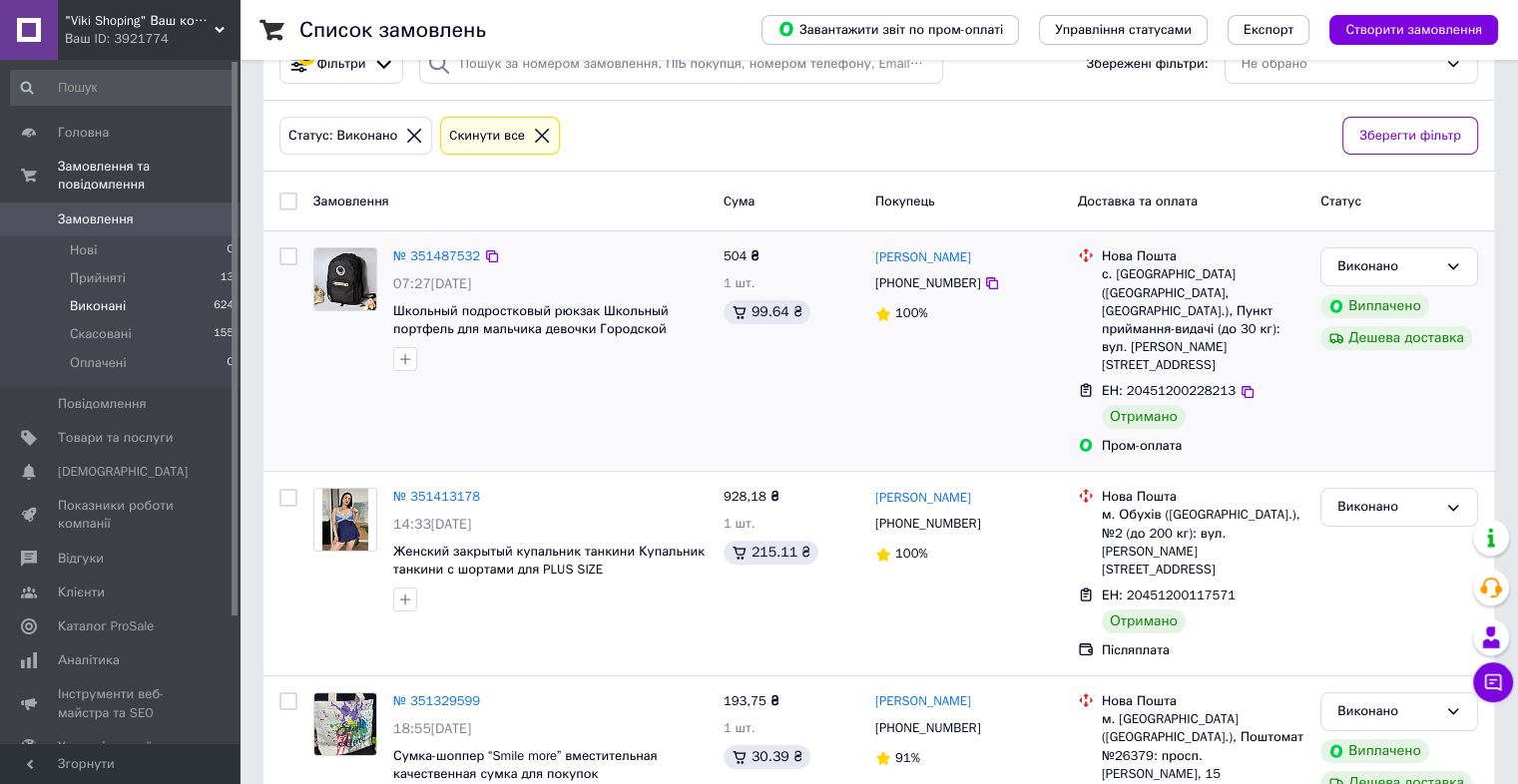 scroll, scrollTop: 0, scrollLeft: 0, axis: both 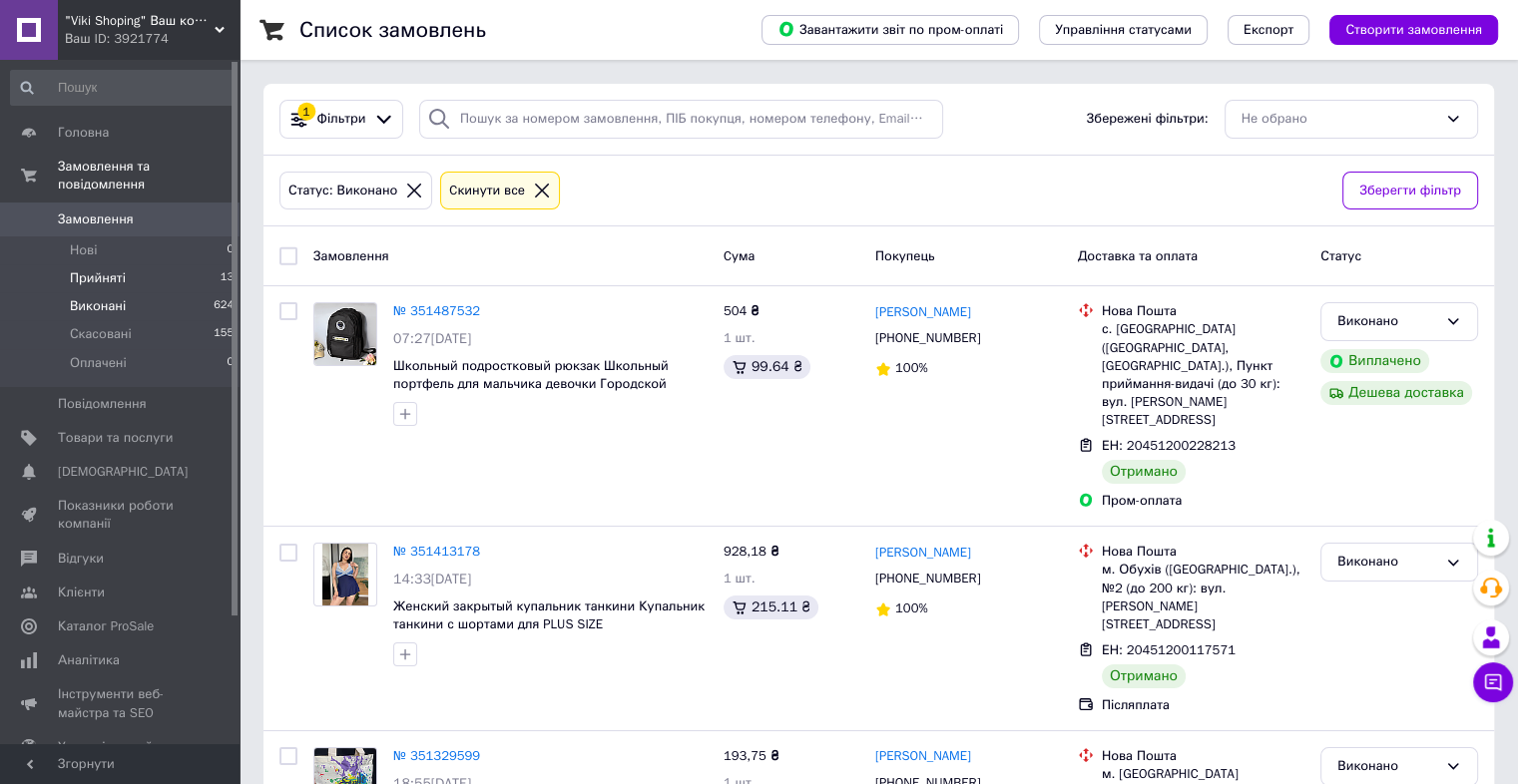 click on "Прийняті" at bounding box center [98, 278] 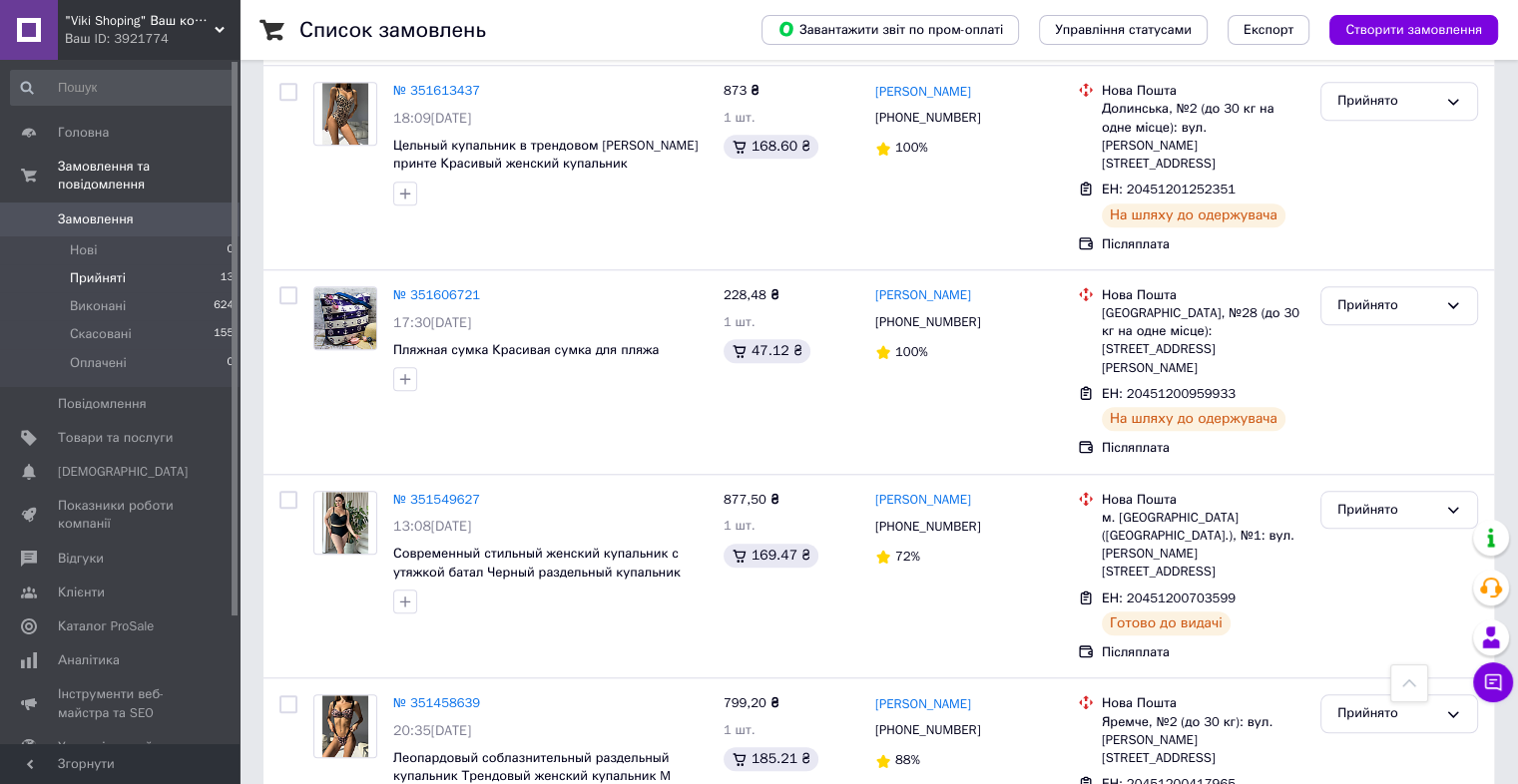 scroll, scrollTop: 1892, scrollLeft: 0, axis: vertical 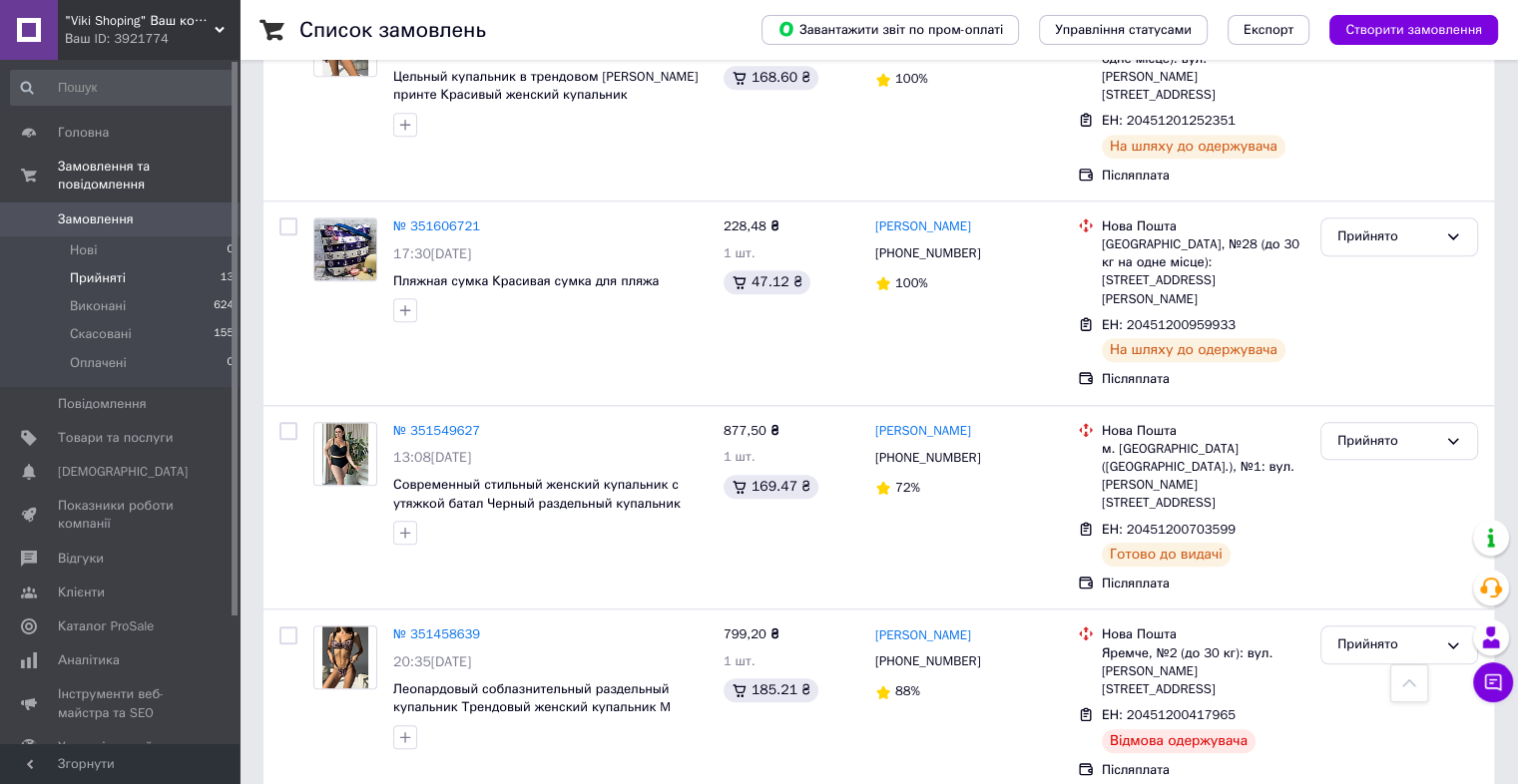 click on ""Viki Shoping" Ваш комфортный мир покупок! Ваш ID: 3921774 Сайт "Viki Shoping" Ваш комфортный мир п... Кабінет покупця Перевірити стан системи Сторінка на порталі Довідка Вийти Головна Замовлення та повідомлення Замовлення 0 Нові 0 Прийняті 13 Виконані 624 Скасовані 155 Оплачені 0 Повідомлення 0 Товари та послуги Сповіщення 0 0 Показники роботи компанії Відгуки Клієнти Каталог ProSale Аналітика Інструменти веб-майстра та SEO Управління сайтом Гаманець компанії Маркет Налаштування Тарифи та рахунки Prom топ Згорнути
1 100%" at bounding box center [759, -444] 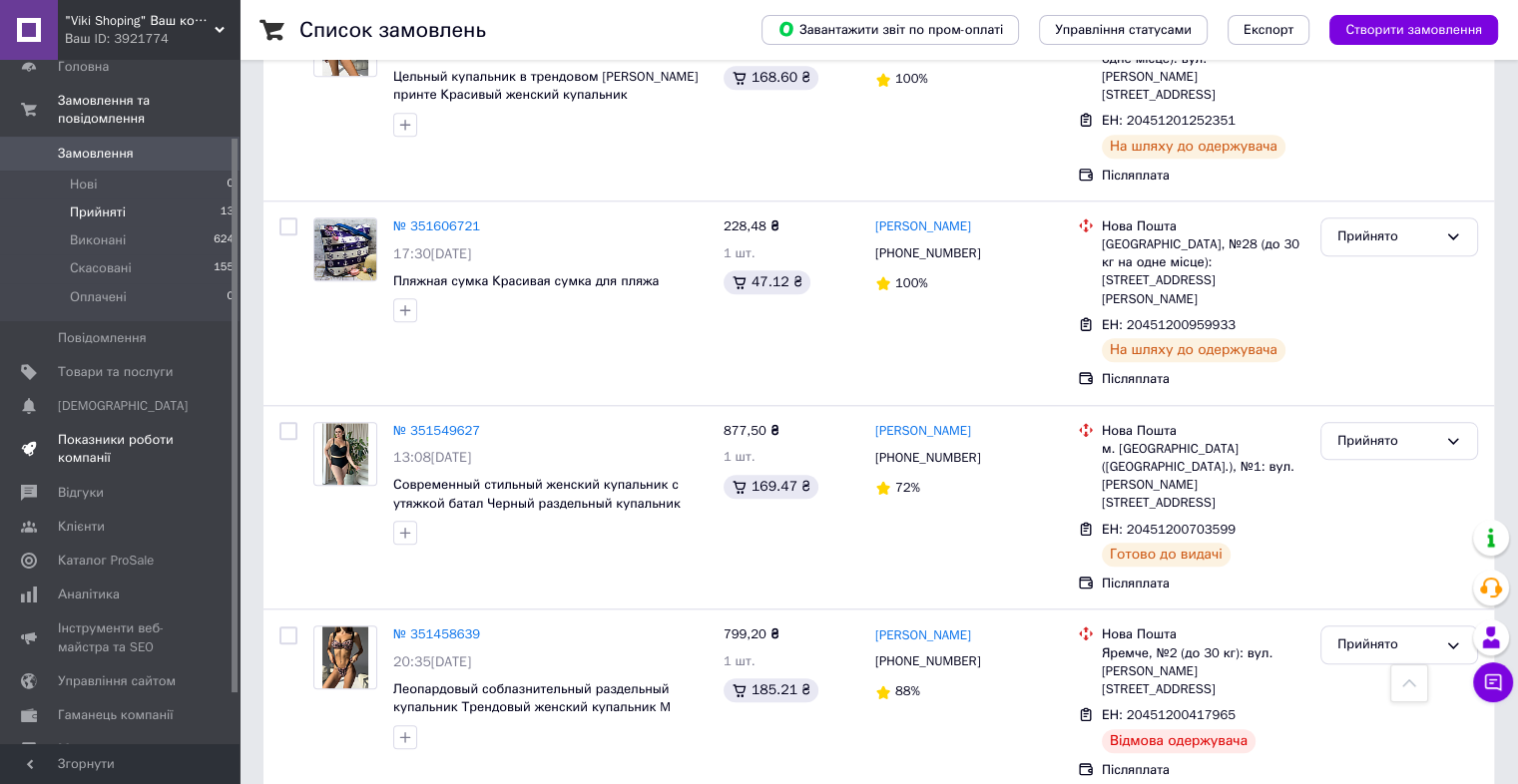 scroll, scrollTop: 100, scrollLeft: 0, axis: vertical 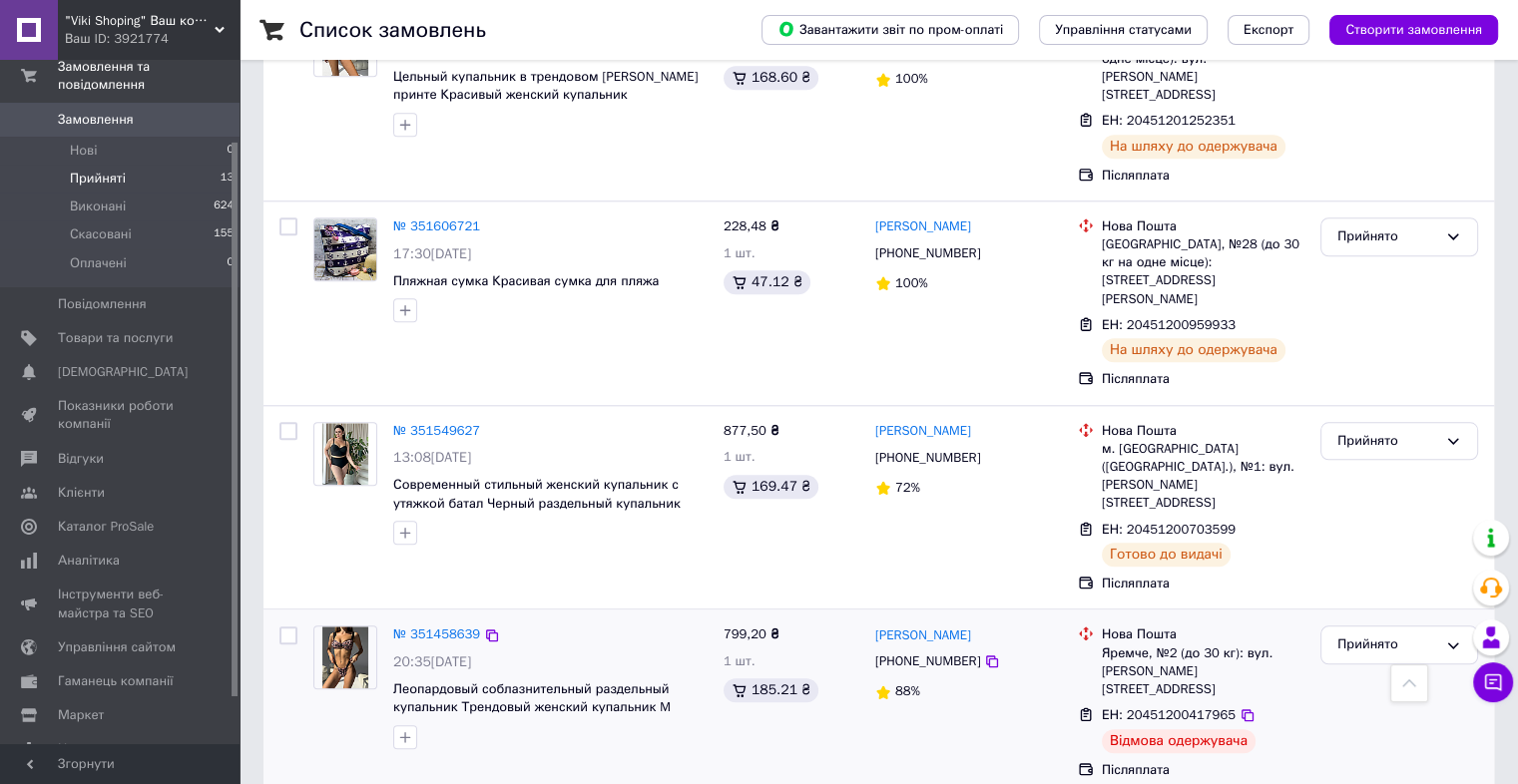 click on "Христина Остапюк +380966620003 88%" at bounding box center [968, 702] 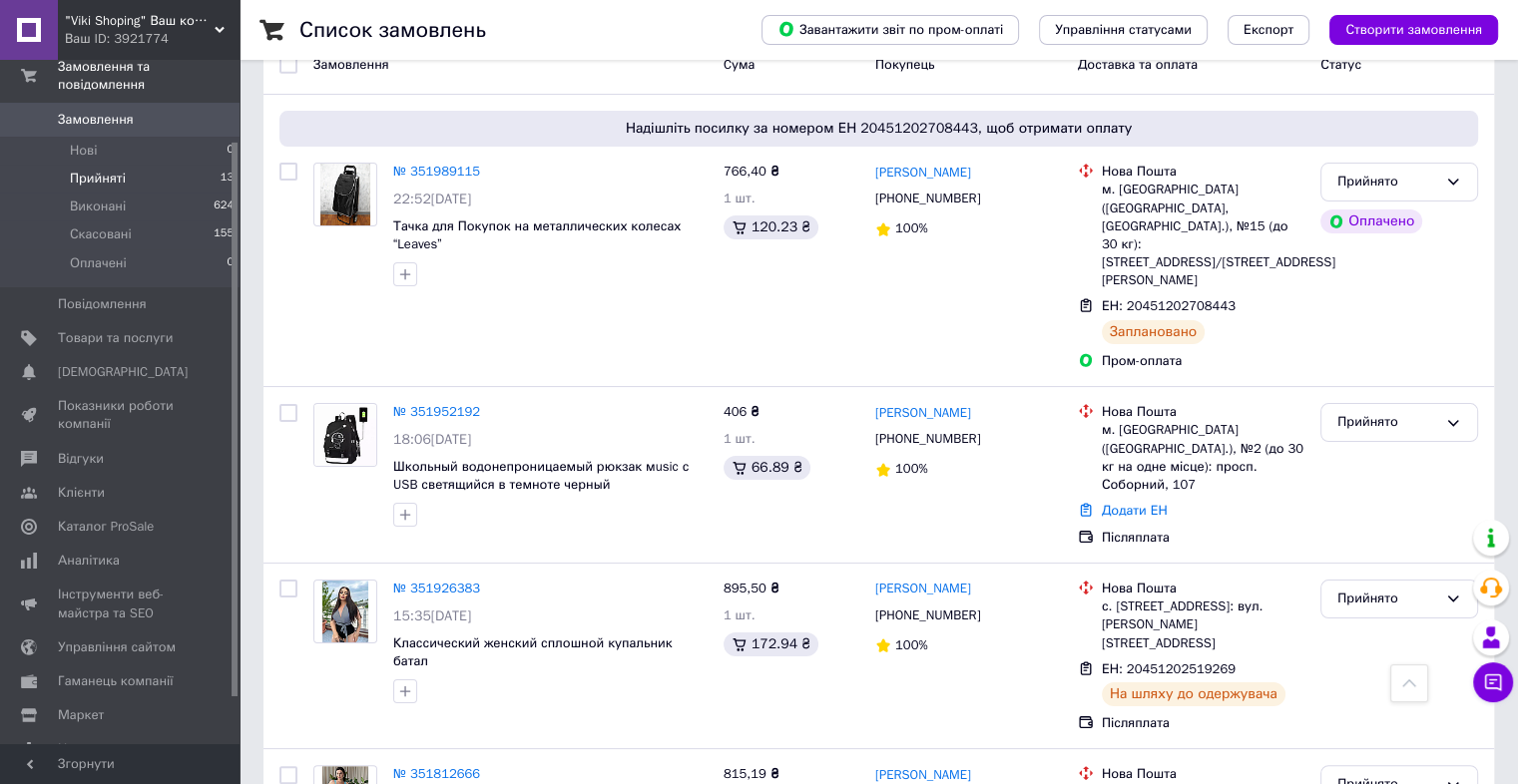 scroll, scrollTop: 0, scrollLeft: 0, axis: both 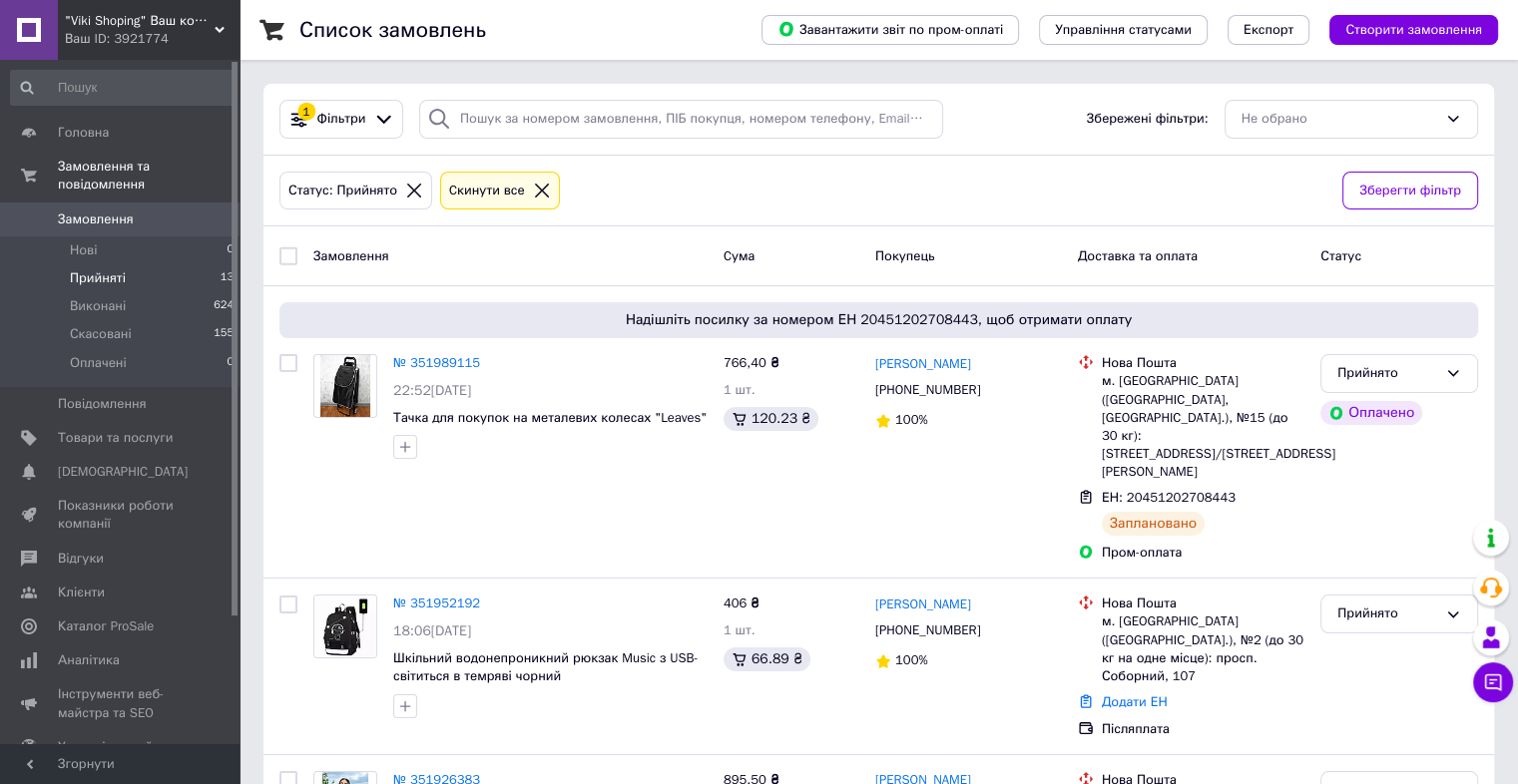 drag, startPoint x: 350, startPoint y: 245, endPoint x: 323, endPoint y: 251, distance: 27.658633 